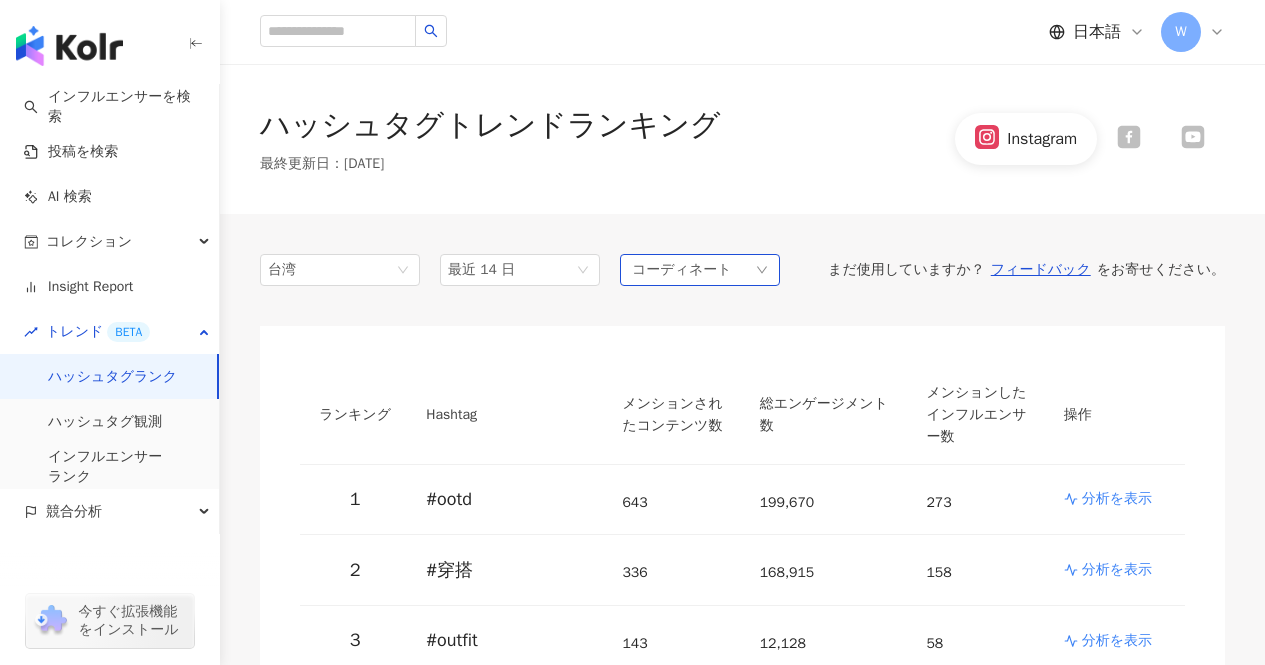 scroll, scrollTop: 100, scrollLeft: 0, axis: vertical 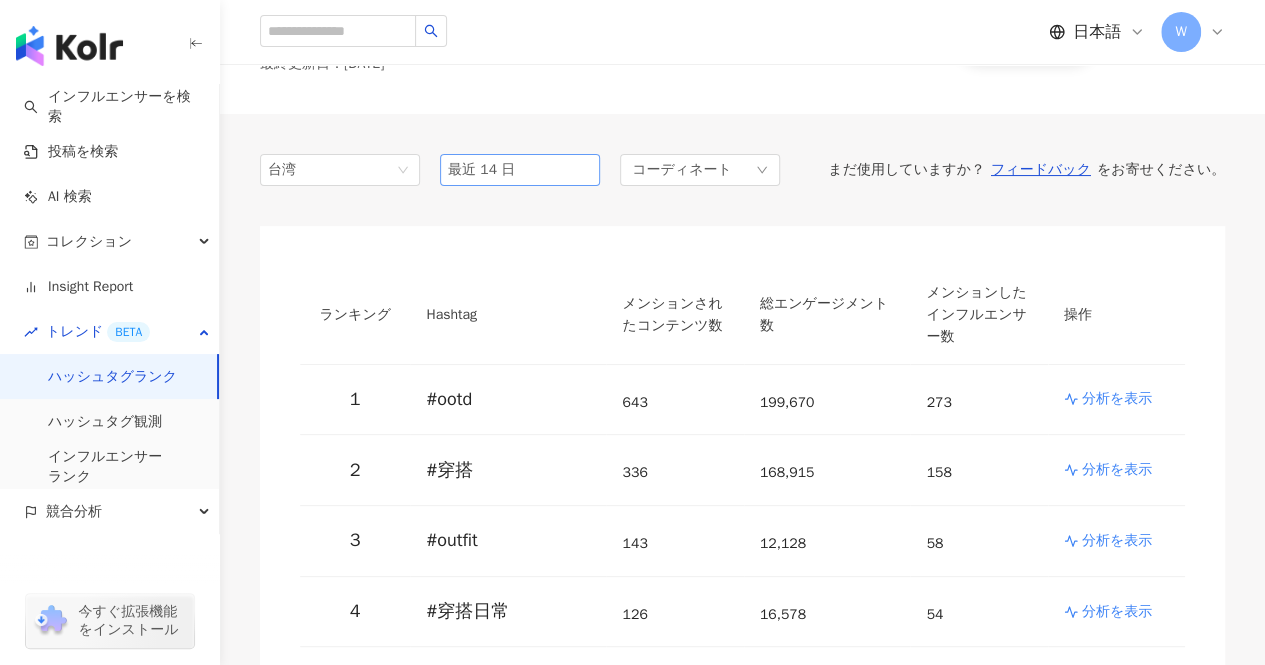 click on "最近 14 日" at bounding box center (520, 170) 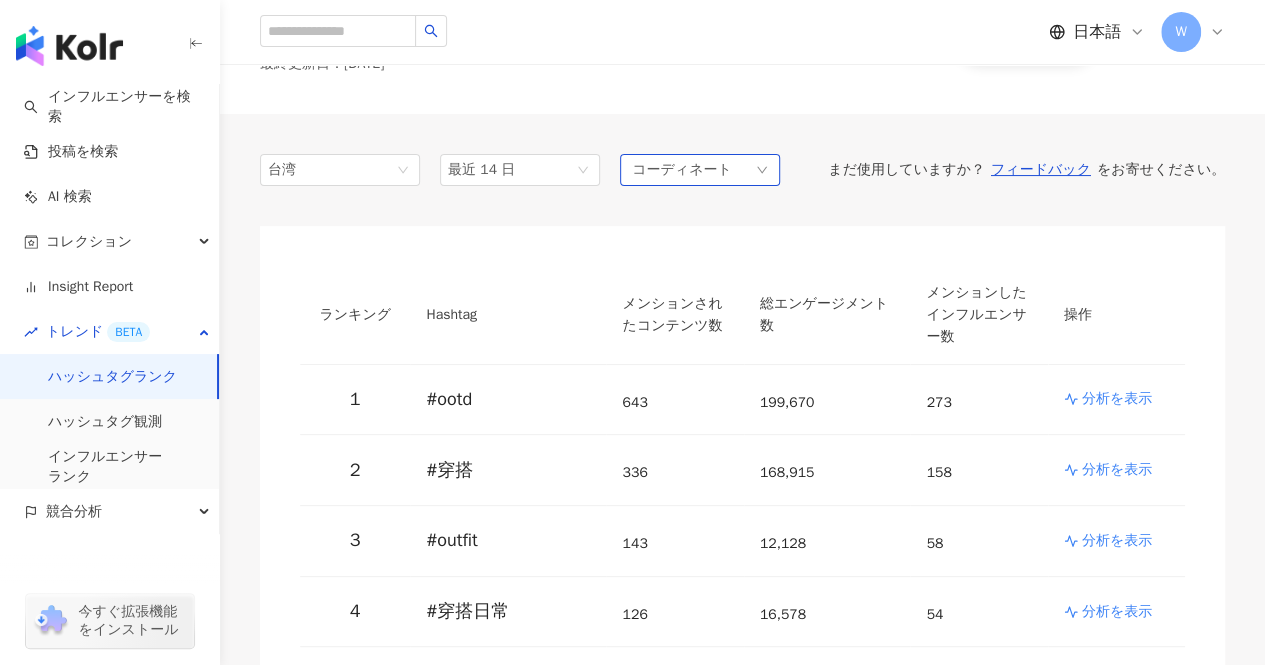 click on "コーディネート" at bounding box center (682, 170) 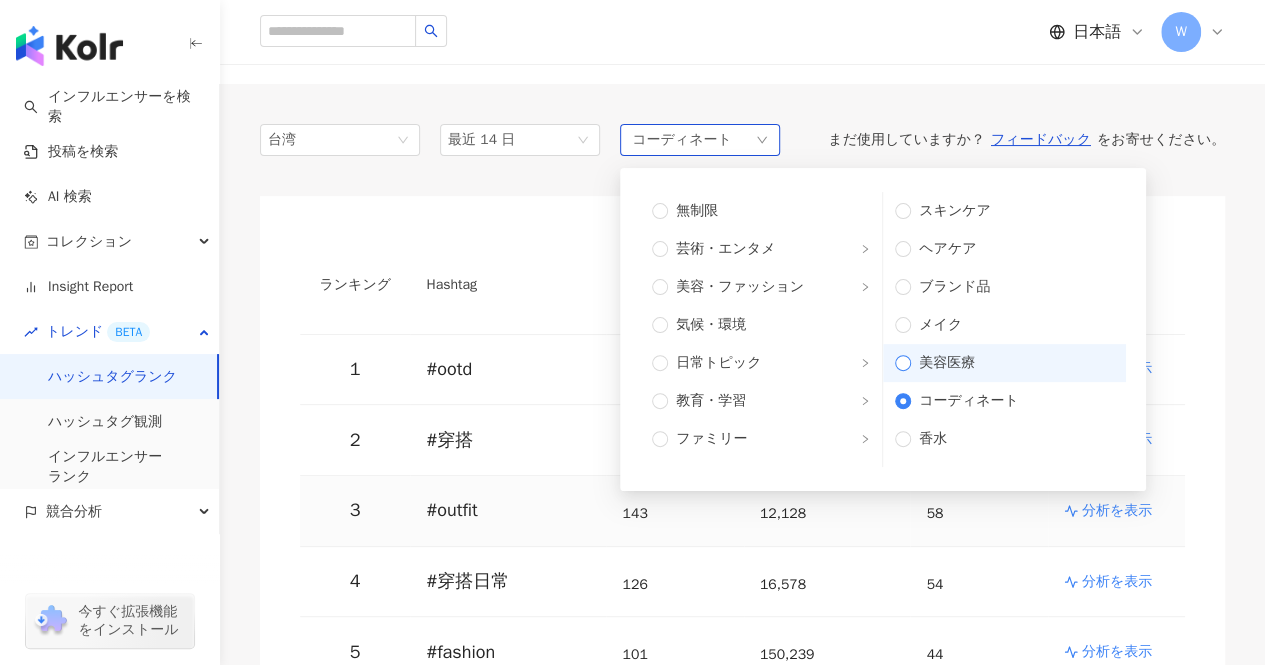scroll, scrollTop: 125, scrollLeft: 0, axis: vertical 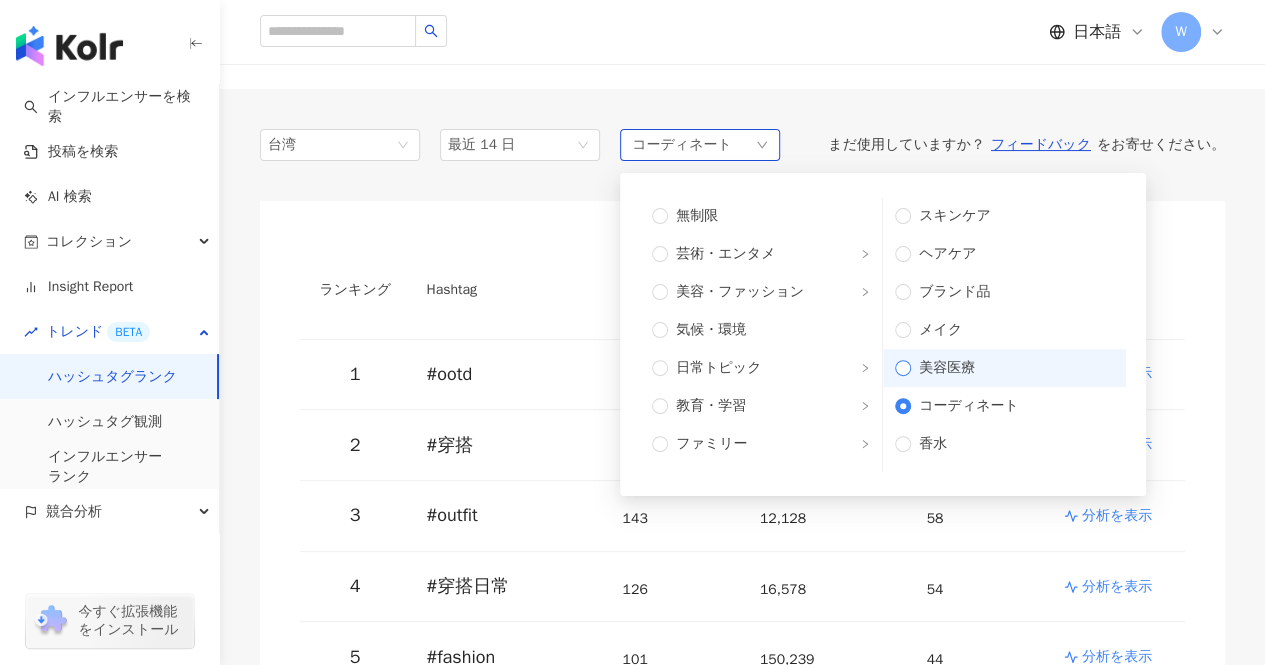 click on "美容医療" at bounding box center [1012, 368] 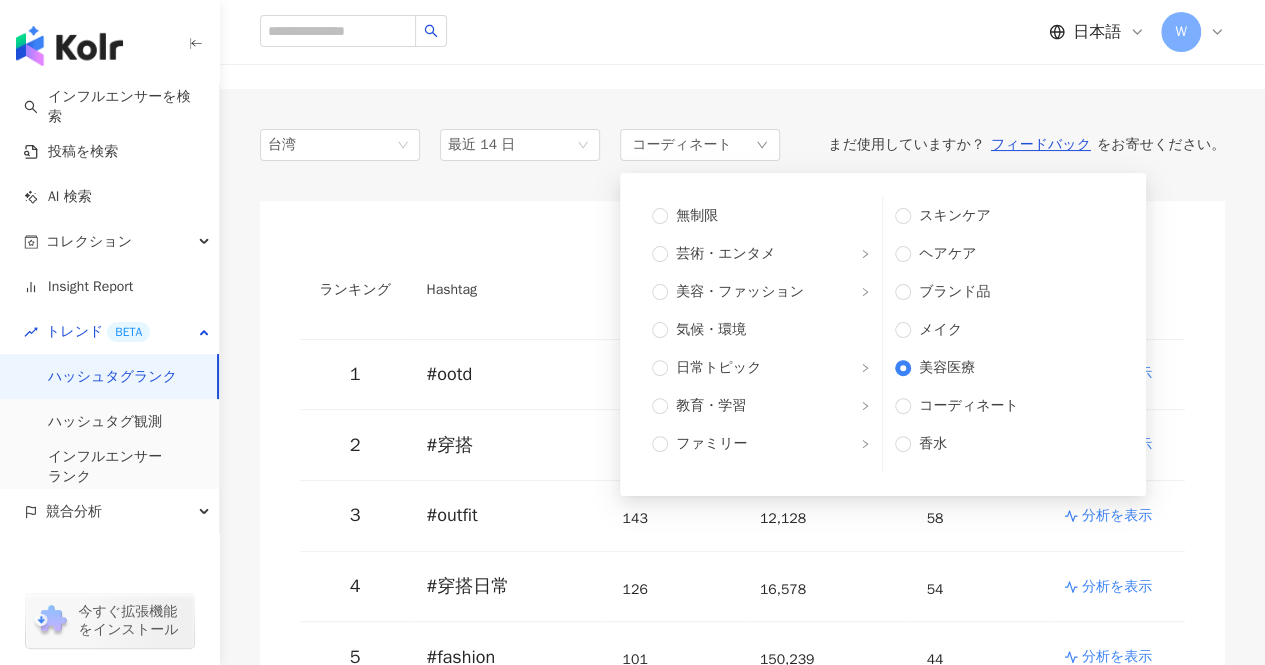 click on "台湾 最近 14 日 14d 1m 最近 14 日 最近1ヶ月 最近の3ヶ月 最近の6ヶ月 コーディネート 無制限 芸術・エンタメ 美容・ファッション 気候・環境 日常トピック 教育・学習 ファミリー ファイナンス グルメ 占い ゲーム 法律・社会 ライフスタイル エンタメ 医療・健康 ペット 撮影 恋愛 宗教 商品販売 スポーツ テクノロジー 車・バイク 旅行 成人 スキンケア ヘアケア ブランド品 メイク 美容医療 コーディネート 香水 まだ使用していますか？ フィードバック をお寄せください。 ランキング Hashtag メンションされたコンテンツ数 総エンゲージメント数 メンションしたインフルエンサー数 操作             1 # ootd 643 199,670 273 分析を表示 2 # 穿搭 336 168,915 158 分析を表示 3 # outfit 143 12,128 58 分析を表示 4 # 穿搭日常 126 16,578 54 分析を表示 5 # fashion 101 150,239 44 6 # 94 3,820 7" at bounding box center [742, 887] 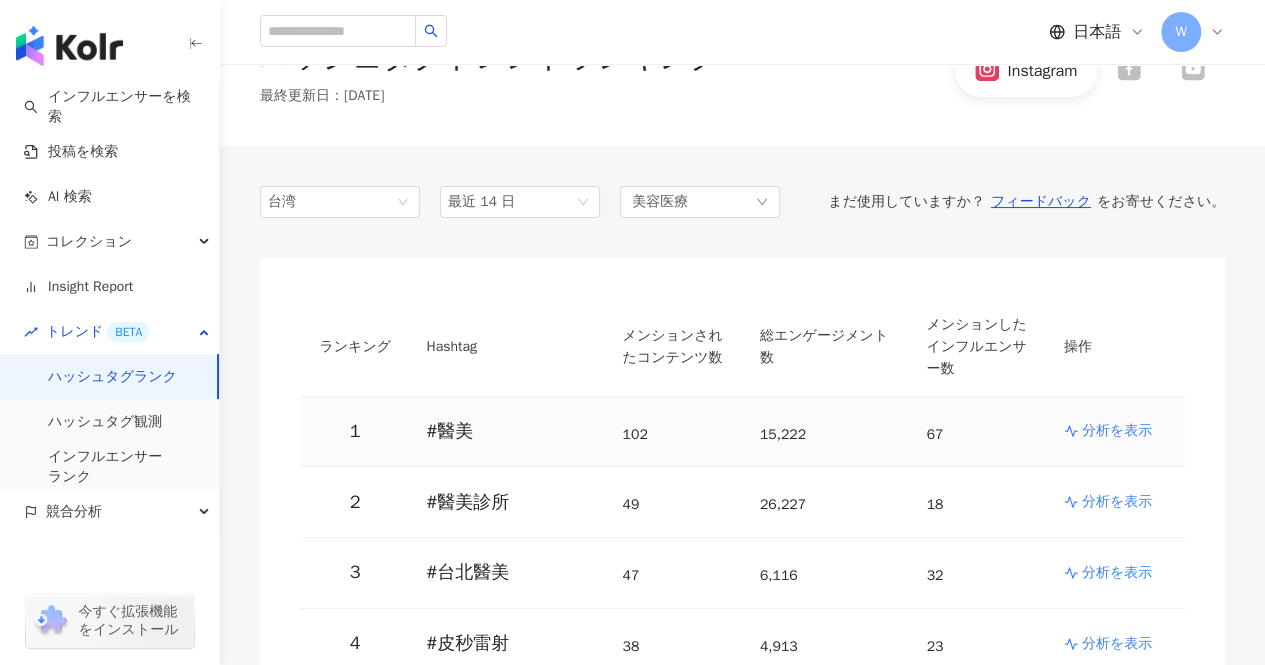 scroll, scrollTop: 69, scrollLeft: 0, axis: vertical 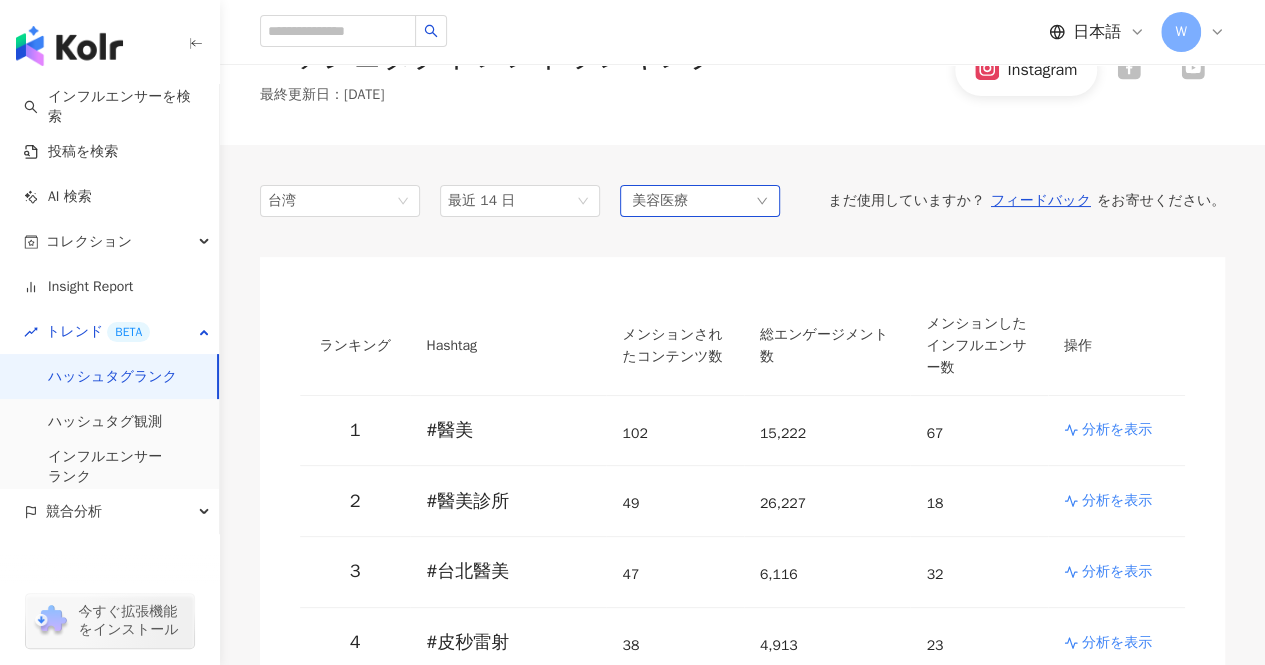 click on "美容医療" at bounding box center [700, 201] 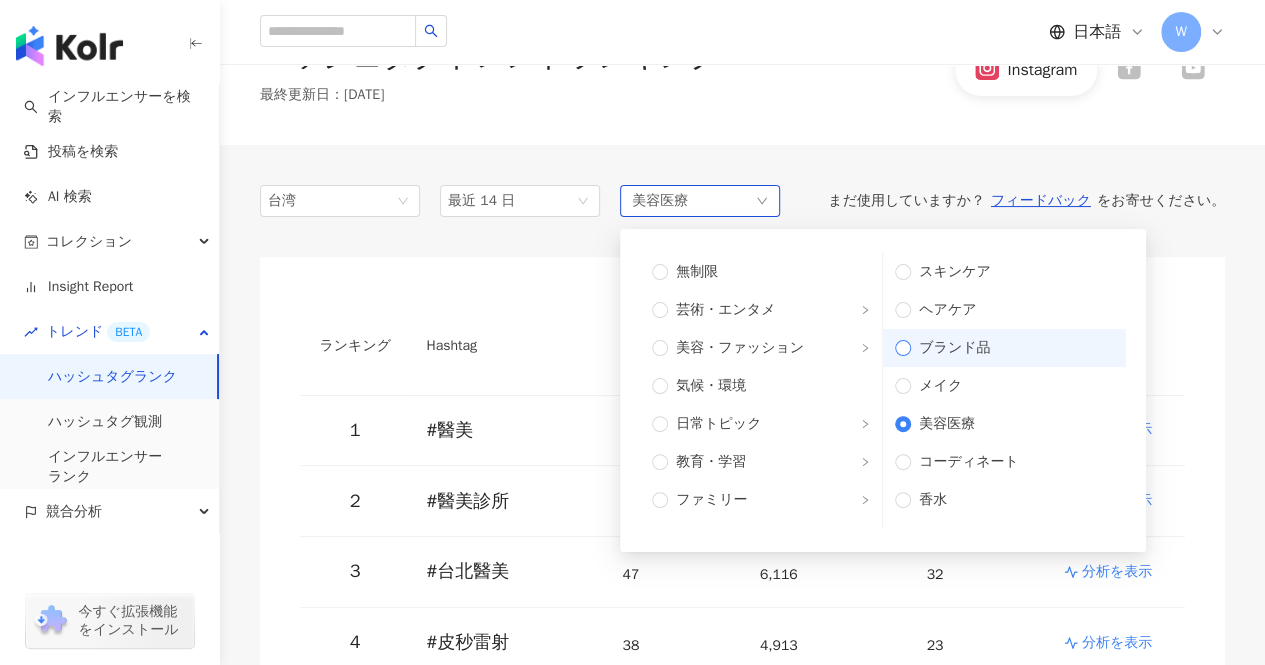 click on "ブランド品" at bounding box center (1012, 348) 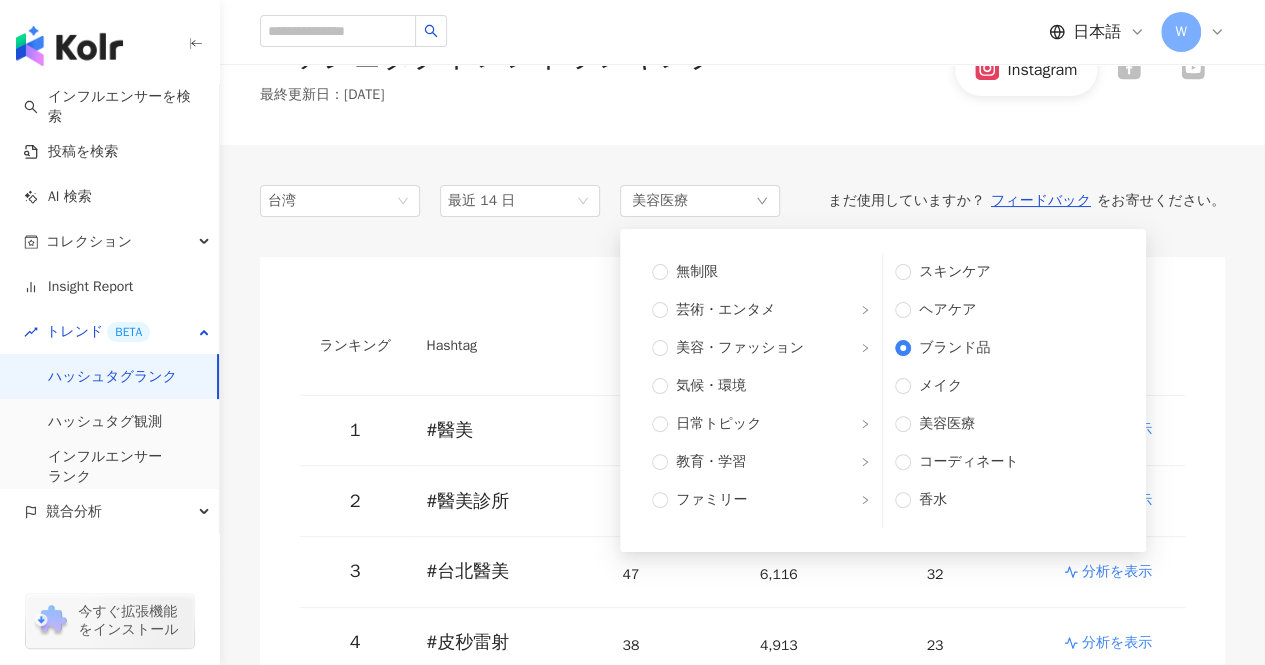 click on "台湾 最近 14 日 14d 1m 最近 14 日 最近1ヶ月 最近の3ヶ月 最近の6ヶ月 美容医療 無制限 芸術・エンタメ 美容・ファッション 気候・環境 日常トピック 教育・学習 ファミリー ファイナンス グルメ 占い ゲーム 法律・社会 ライフスタイル エンタメ 医療・健康 ペット 撮影 恋愛 宗教 商品販売 スポーツ テクノロジー 車・バイク 旅行 成人 スキンケア ヘアケア ブランド品 メイク 美容医療 コーディネート 香水 まだ使用していますか？ フィードバック をお寄せください。 ランキング Hashtag メンションされたコンテンツ数 総エンゲージメント数 メンションしたインフルエンサー数 操作             1 # 醫美 102 15,222 67 分析を表示 2 # 醫美診所 49 26,227 18 分析を表示 3 # 台北醫美 47 6,116 32 分析を表示 4 # 皮秒雷射 38 4,913 23 分析を表示 5 # 醫美推薦 36 12,828 26 分析を表示" at bounding box center [742, 943] 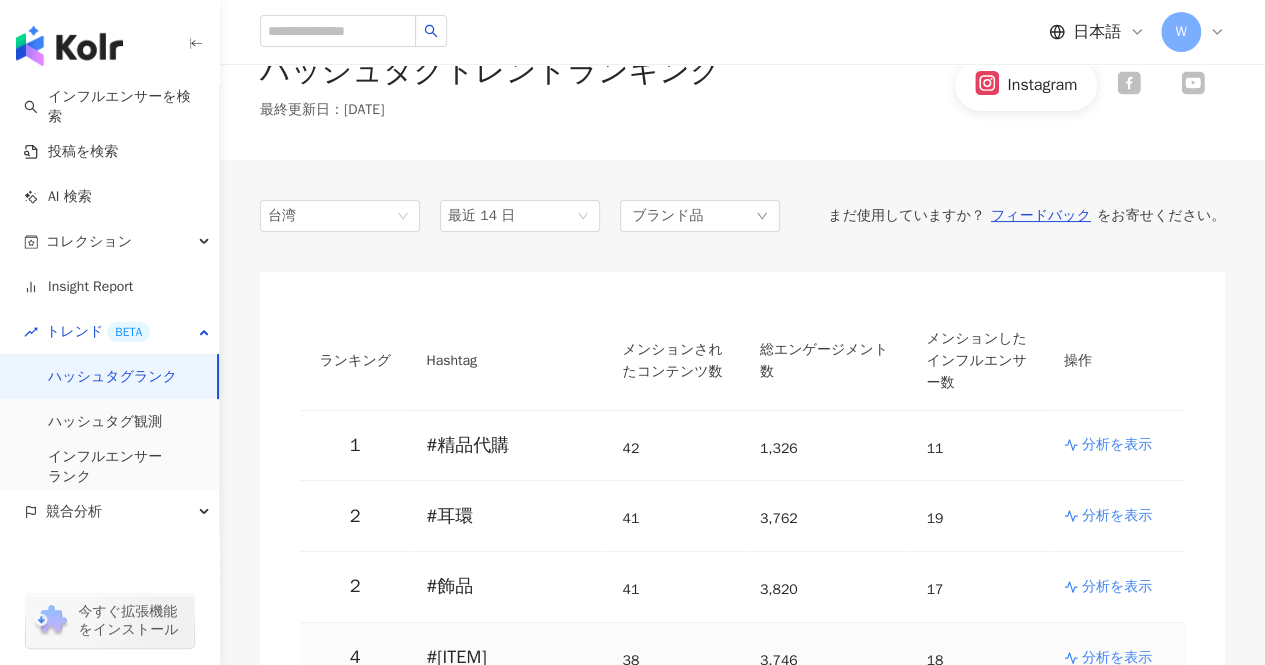 scroll, scrollTop: 51, scrollLeft: 0, axis: vertical 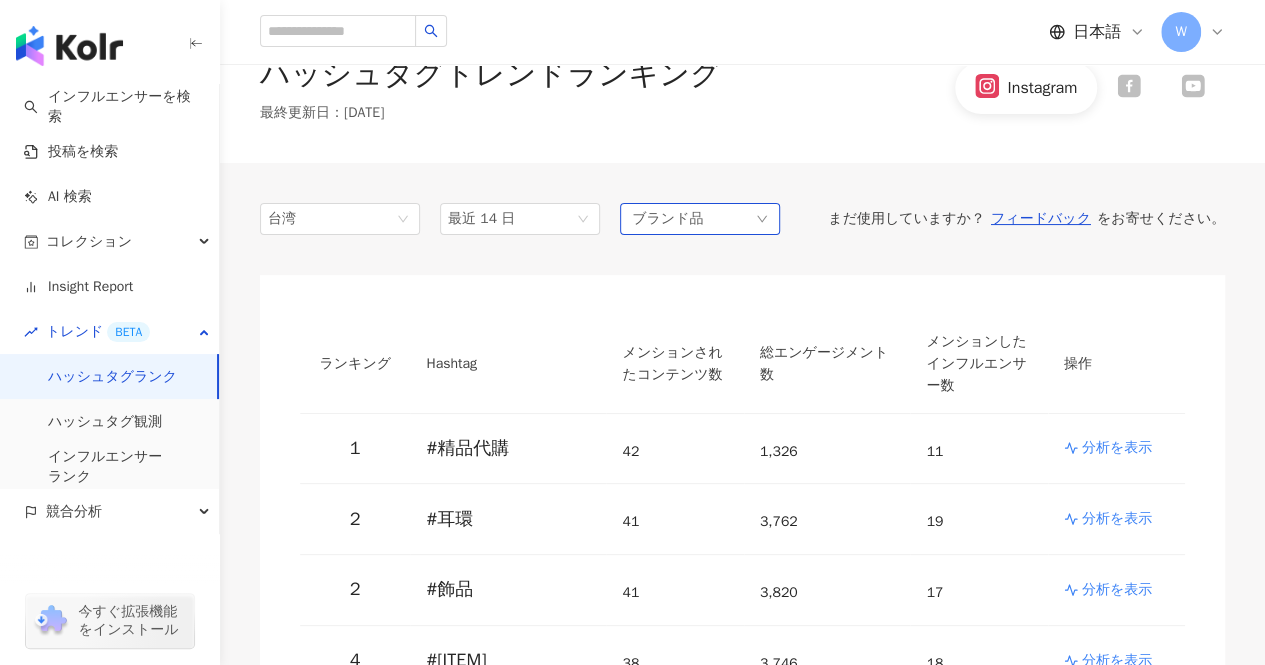 click on "ブランド品" at bounding box center (700, 219) 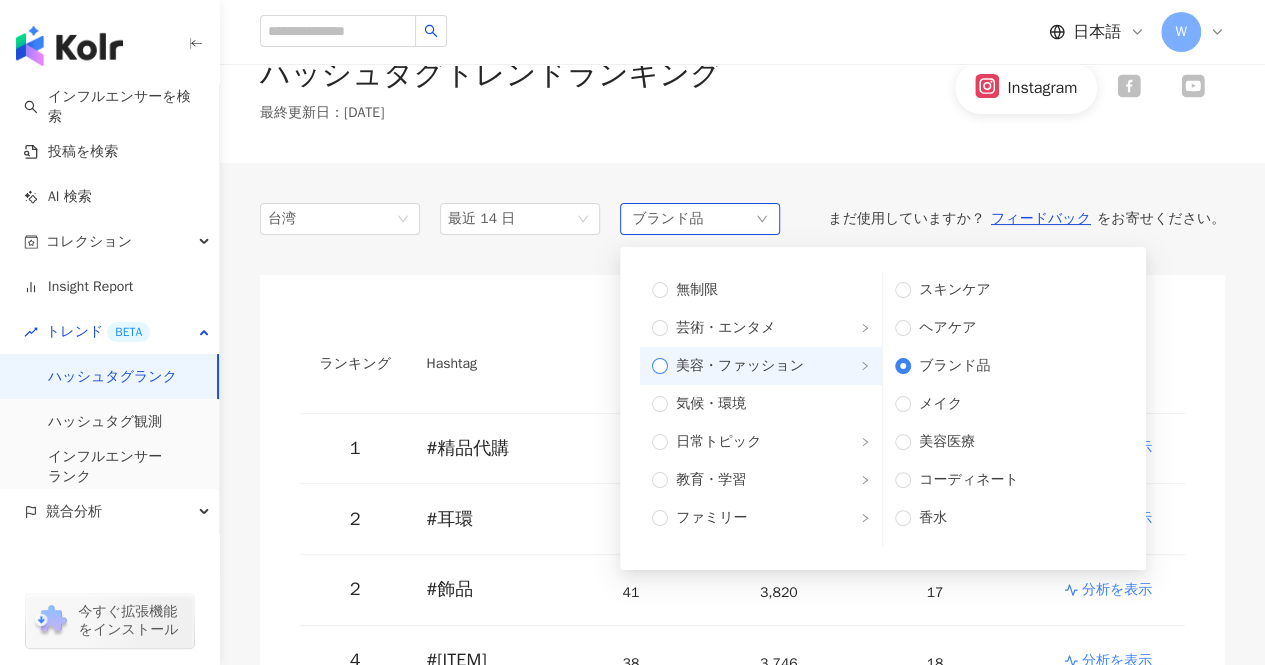 click on "美容・ファッション" at bounding box center [769, 366] 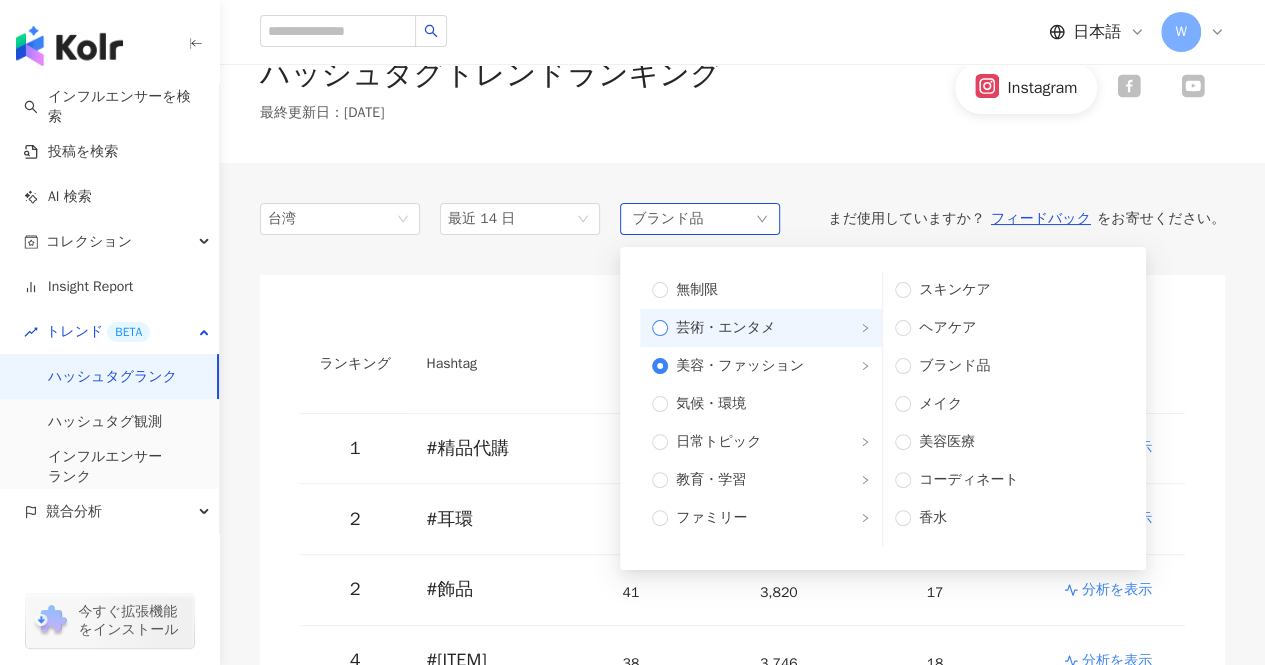 click on "芸術・エンタメ" at bounding box center (769, 328) 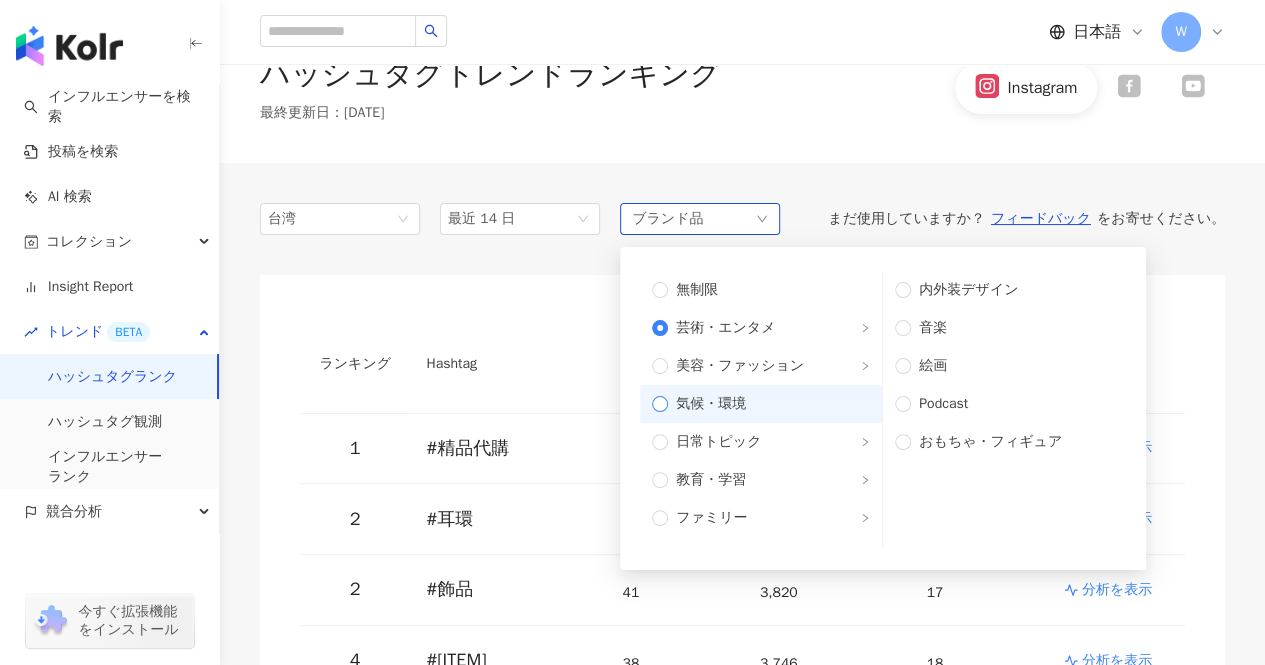 click on "気候・環境" at bounding box center [769, 404] 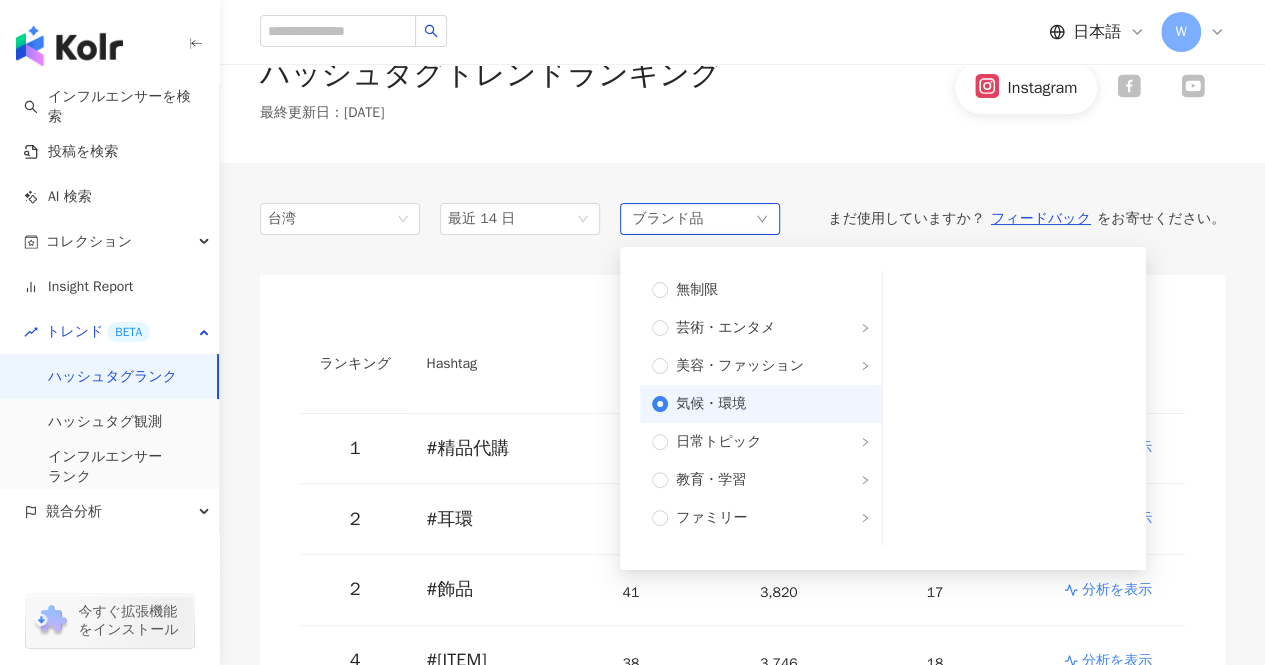 click on "気候・環境" at bounding box center (711, 404) 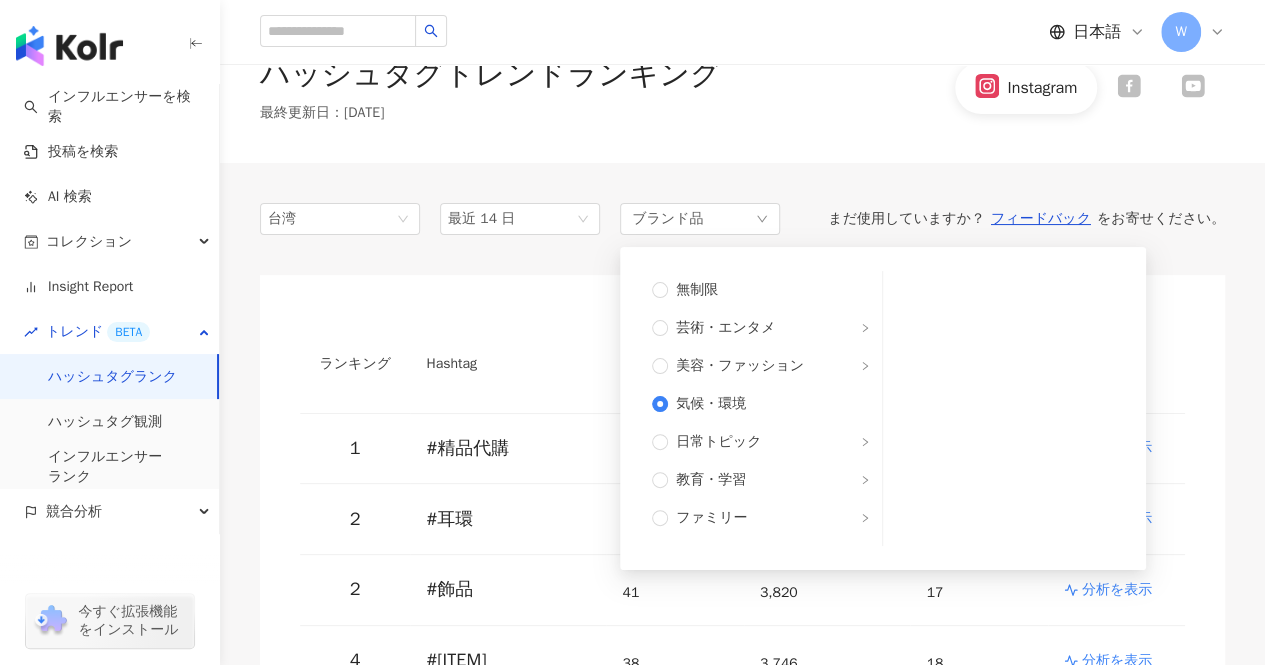 click on "ランキング Hashtag メンションされたコンテンツ数 総エンゲージメント数 メンションしたインフルエンサー数 操作             1 # 精品代購 42 1,326 11 分析を表示 2 # 耳環 41 3,762 19 分析を表示 2 # 飾品 41 3,820 17 分析を表示 4 # 項鍊 38 3,746 18 分析を表示 5 # 戒指 35 4,217 14 分析を表示 6 # 精品 29 1,553 11 分析を表示 7 # 代購 28 1,535 11 分析を表示 8 # 手鍊 27 4,003 12 分析を表示 8 # accessories 27 2,828 12 分析を表示 10 # 存得住的美 25 9,107 1 分析を表示" at bounding box center (742, 718) 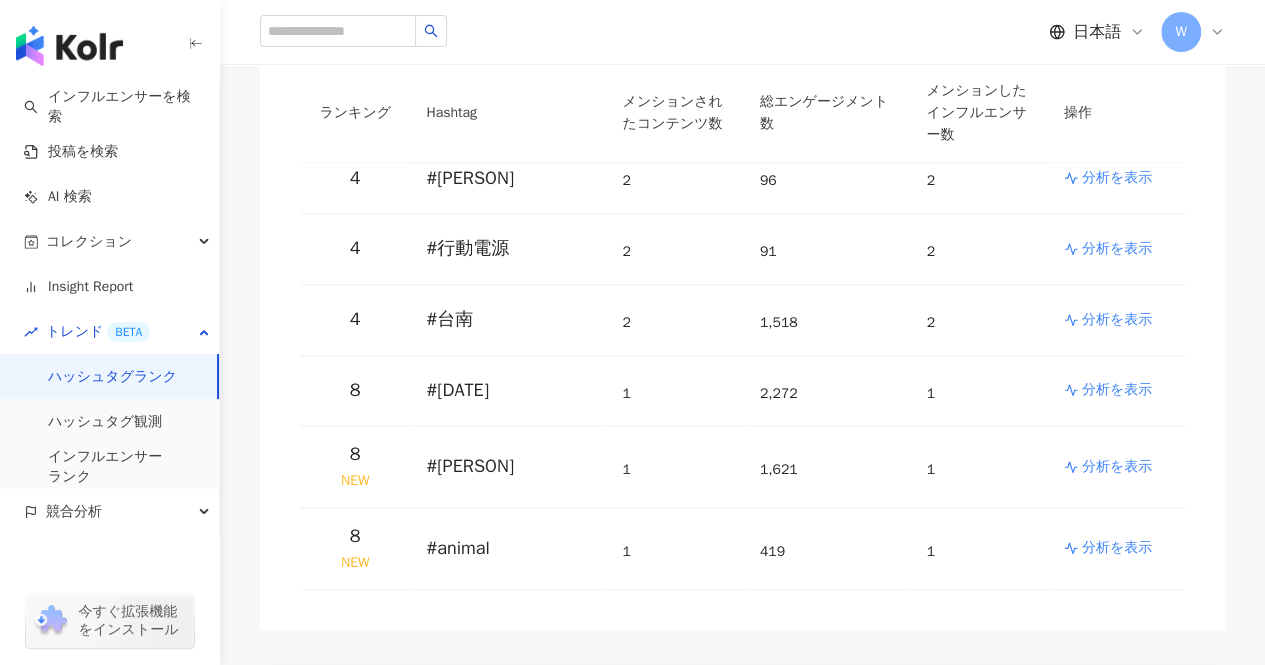 scroll, scrollTop: 603, scrollLeft: 0, axis: vertical 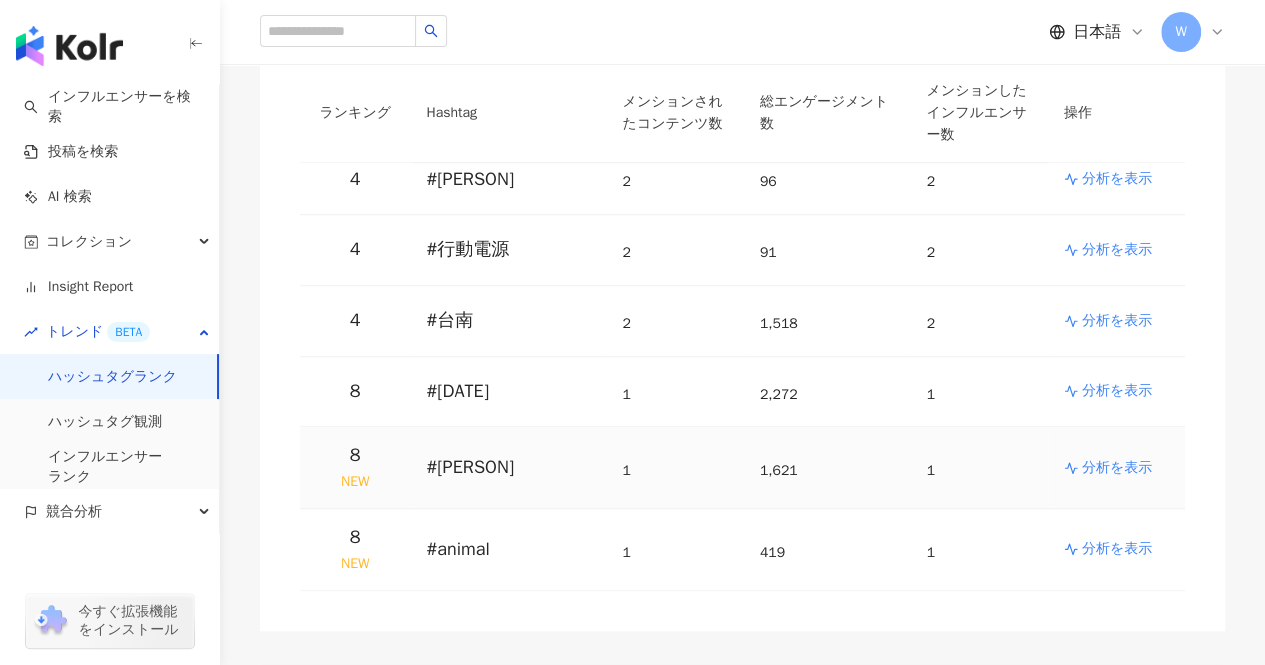 drag, startPoint x: 440, startPoint y: 438, endPoint x: 490, endPoint y: 461, distance: 55.03635 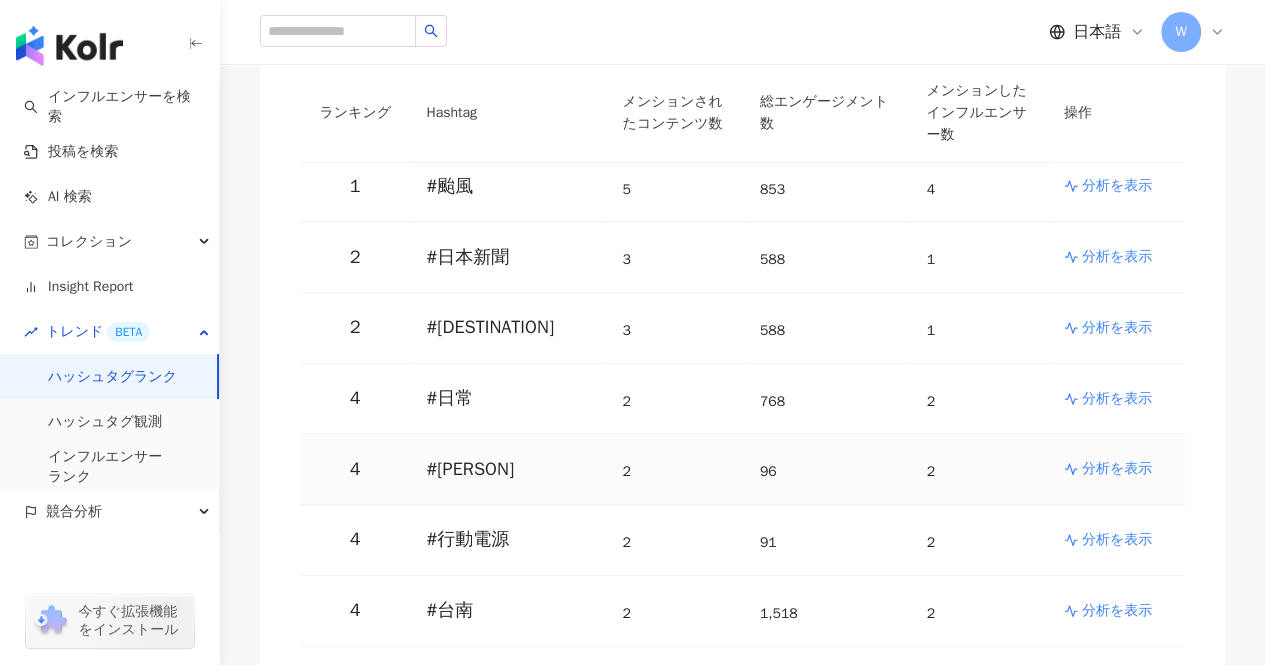 scroll, scrollTop: 0, scrollLeft: 0, axis: both 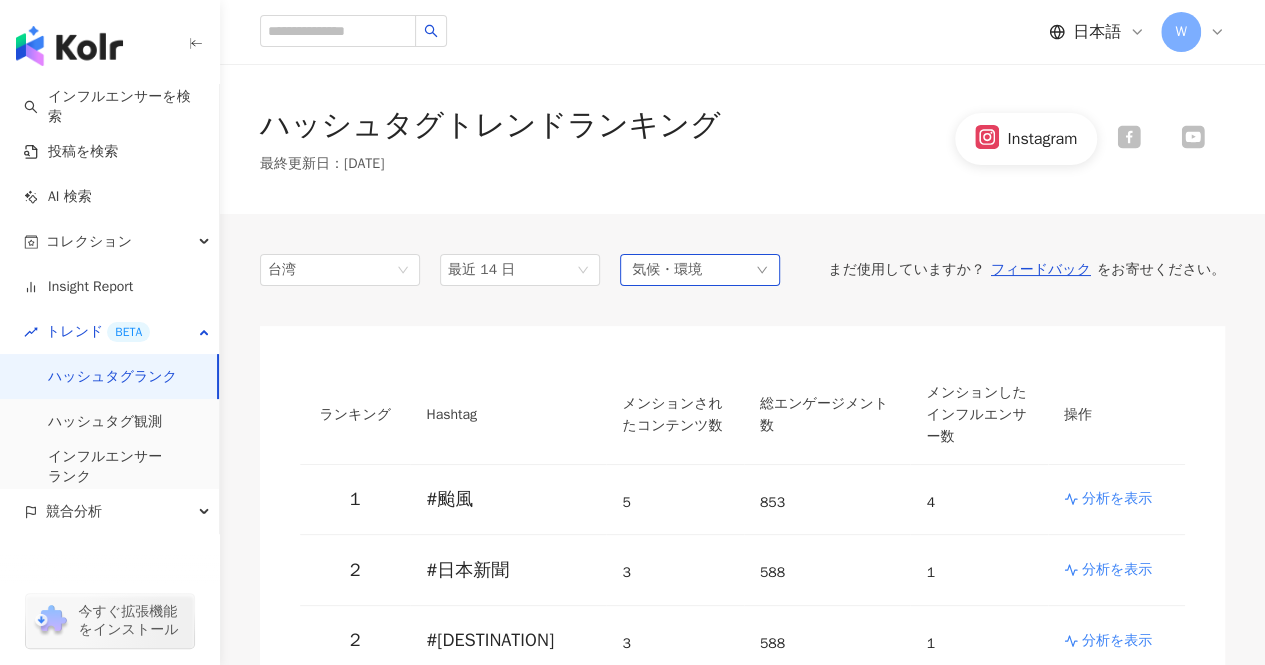 click on "気候・環境" at bounding box center [667, 270] 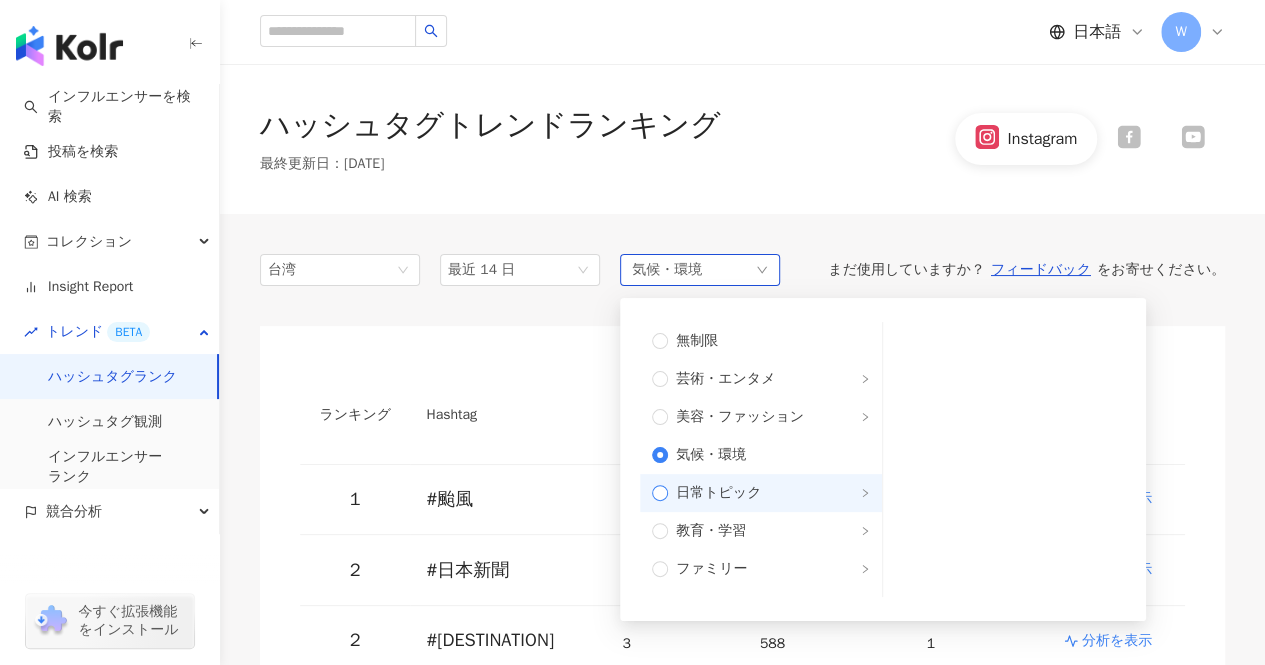 click on "日常トピック" at bounding box center [761, 493] 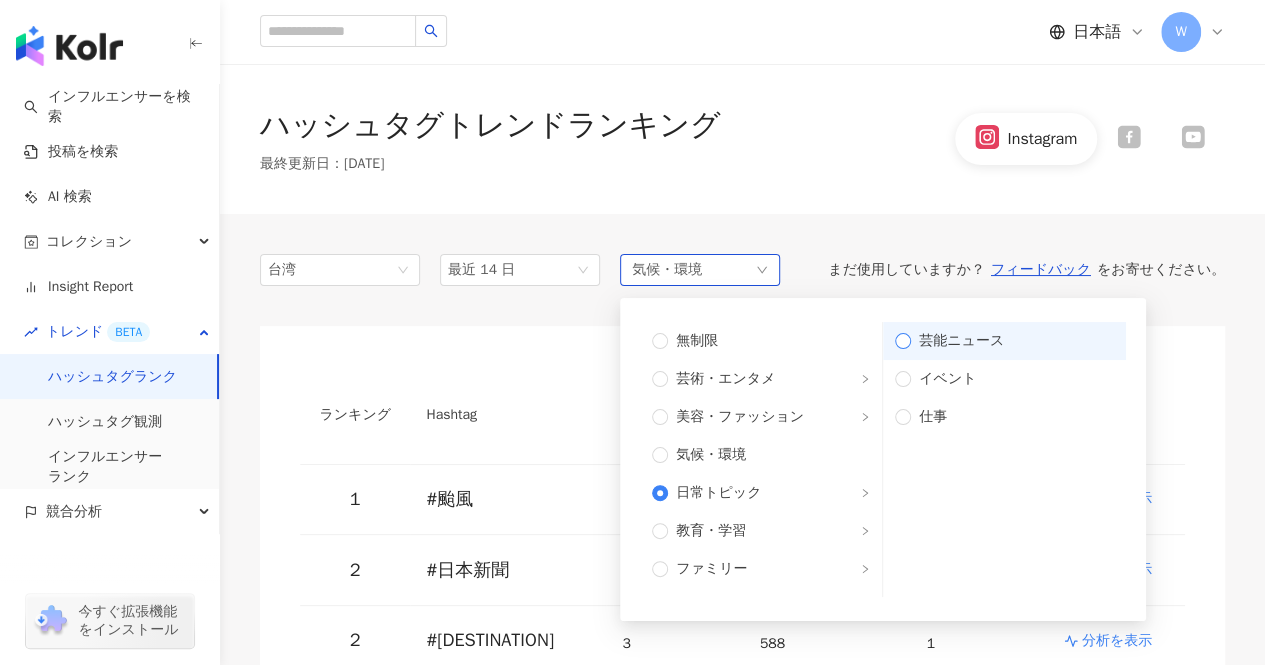 click on "芸能ニュース" at bounding box center (1012, 341) 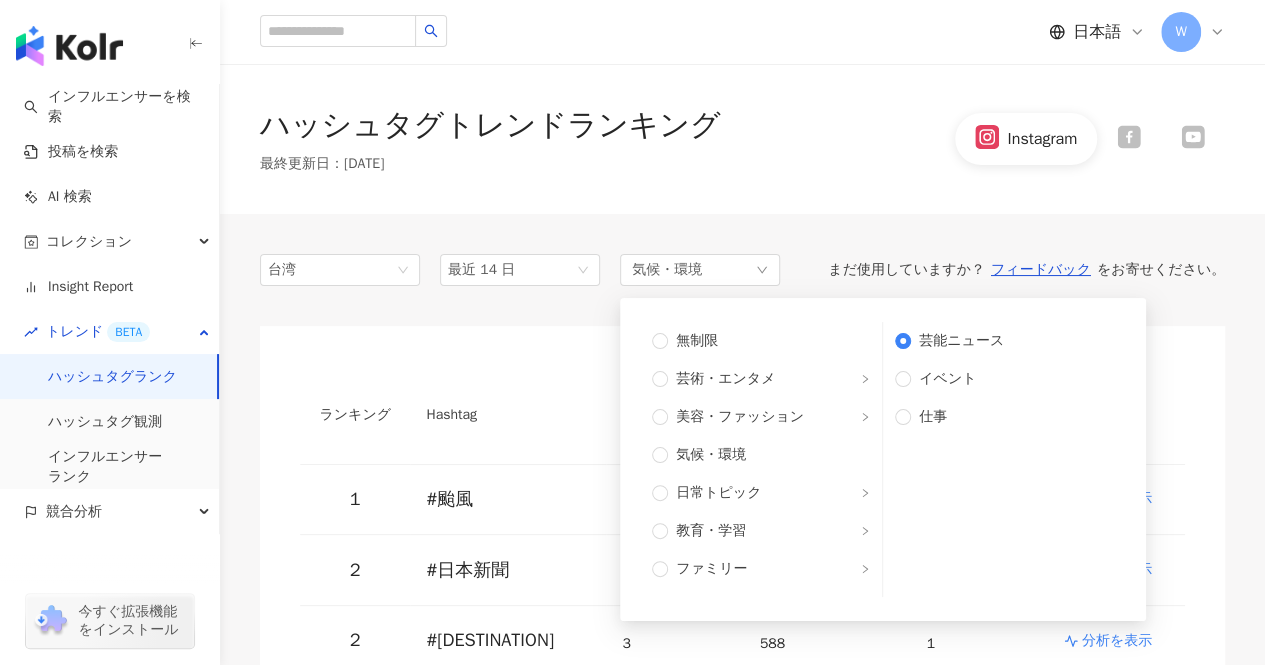 click on "ランキング Hashtag メンションされたコンテンツ数 総エンゲージメント数 メンションしたインフルエンサー数 操作             1 # 颱風 5 853 4 分析を表示 2 # 日本新聞 3 588 1 分析を表示 2 # gojapan 3 588 1 分析を表示 4 # 日常 2 768 2 分析を表示 4 # 范斯高 2 96 2 分析を表示 4 # 行動電源 2 91 2 分析を表示 4 # 台南 2 1,518 2 分析を表示 8 # 20250720 1 2,272 1 分析を表示 8 NEW # alexanderthefattiger 1 1,621 1 分析を表示 8 NEW # animal 1 419 1 分析を表示" at bounding box center [742, 780] 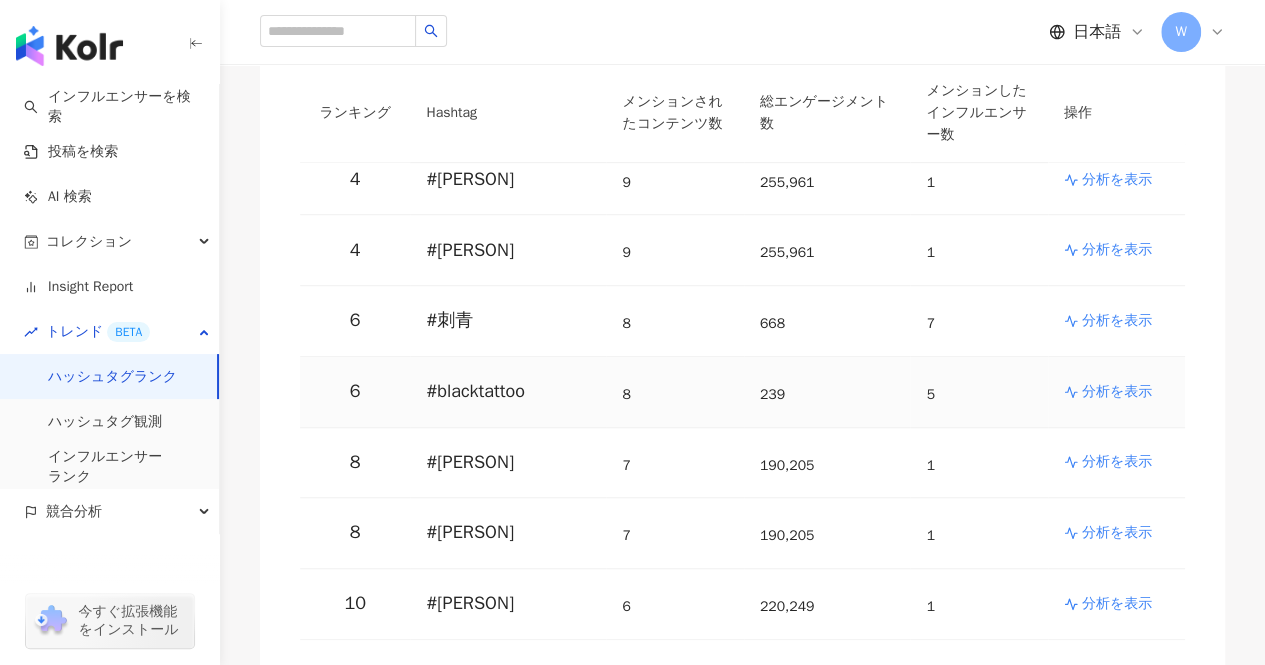 scroll, scrollTop: 522, scrollLeft: 0, axis: vertical 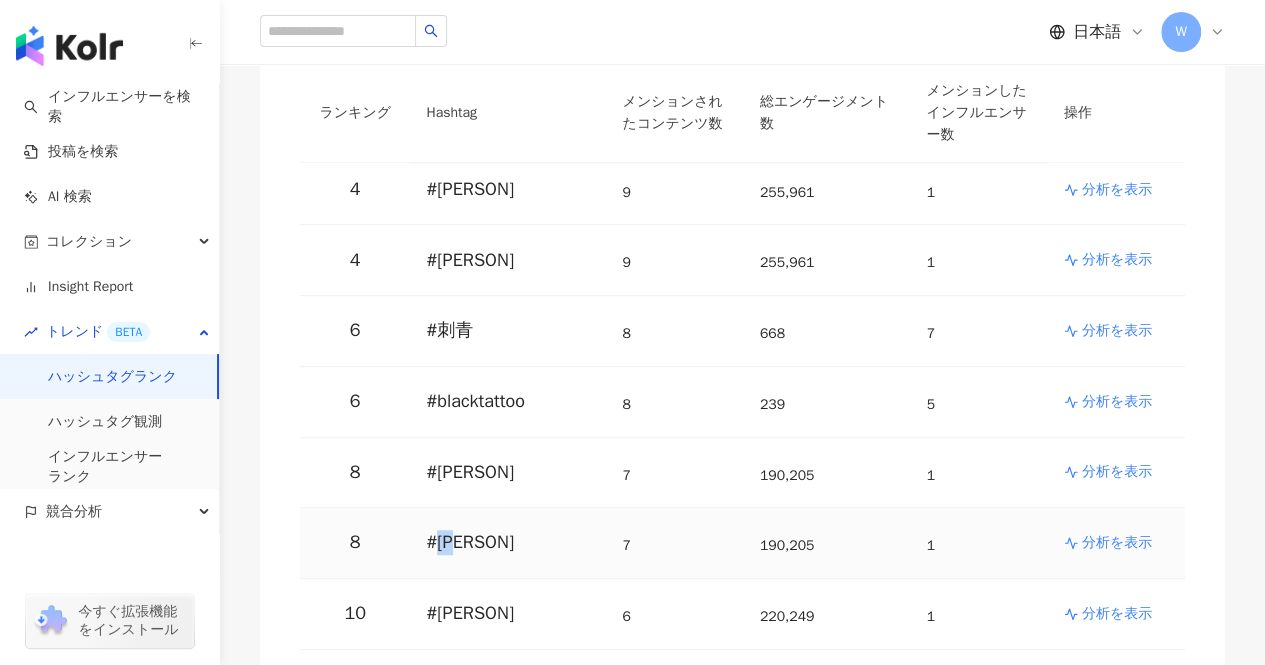 drag, startPoint x: 482, startPoint y: 513, endPoint x: 440, endPoint y: 502, distance: 43.416588 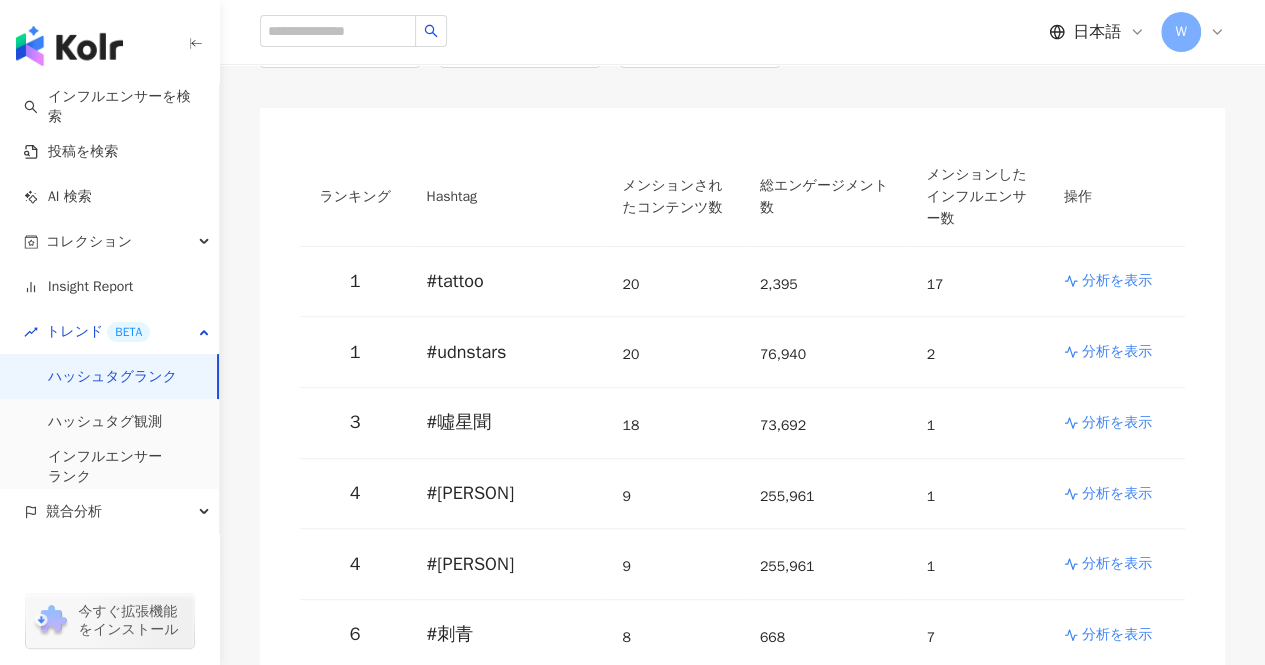 scroll, scrollTop: 0, scrollLeft: 0, axis: both 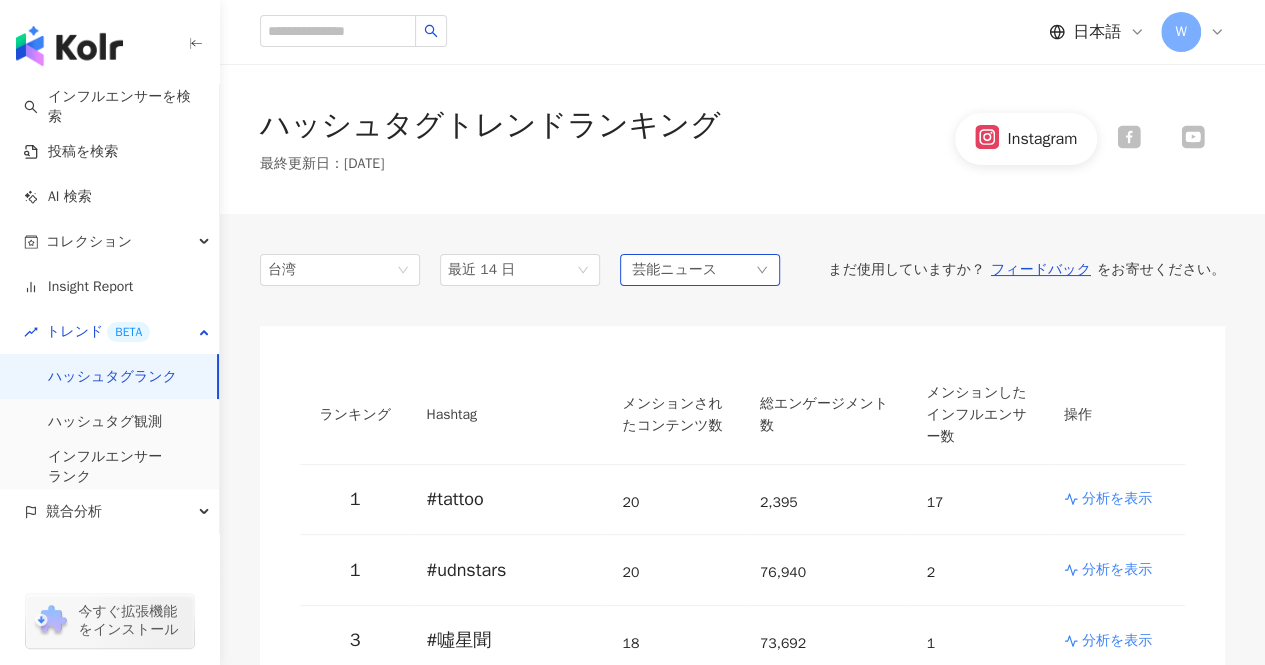 click on "芸能ニュース" at bounding box center [674, 270] 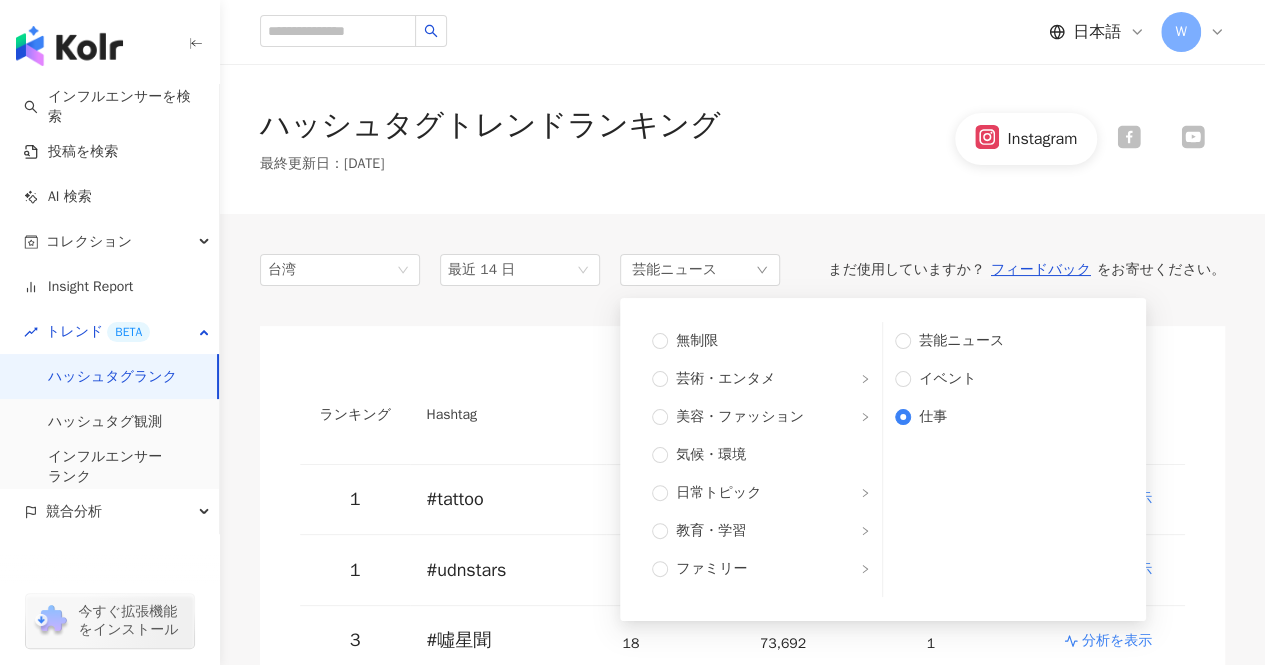 click on "台湾 最近 14 日 14d 1m 最近 14 日 最近1ヶ月 最近の3ヶ月 最近の6ヶ月 芸能ニュース 無制限 芸術・エンタメ 美容・ファッション 気候・環境 日常トピック 教育・学習 ファミリー ファイナンス グルメ 占い ゲーム 法律・社会 ライフスタイル エンタメ 医療・健康 ペット 撮影 恋愛 宗教 商品販売 スポーツ テクノロジー 車・バイク 旅行 成人 芸能ニュース イベント 仕事 まだ使用していますか？ フィードバック をお寄せください。 ランキング Hashtag メンションされたコンテンツ数 総エンゲージメント数 メンションしたインフルエンサー数 操作             1 # tattoo 20 2,395 17 分析を表示 1 # udnstars 20 76,940 2 分析を表示 3 # 噓星聞 18 73,692 1 分析を表示 4 # viviz 9 255,961 1 分析を表示 4 # 비비지 9 255,961 1 分析を表示 6 # 刺青 8 668 7 分析を表示 6 # blacktattoo 8 239 5 8 # sinb 7 1" at bounding box center [742, 1012] 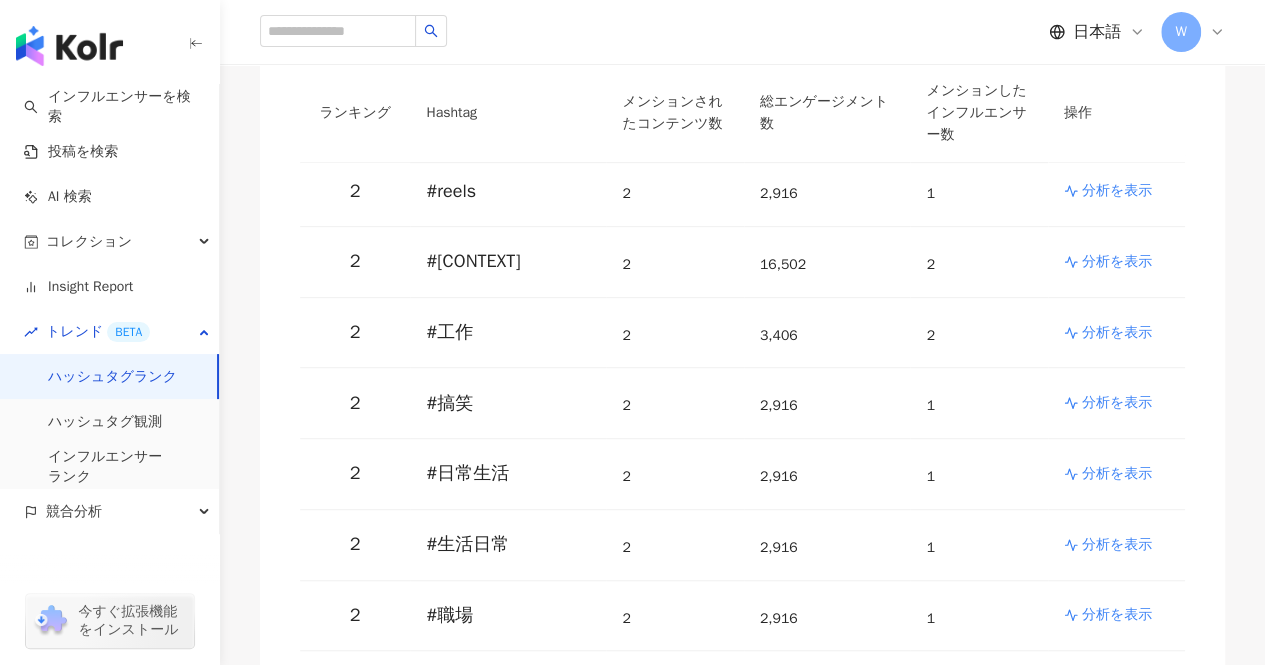 scroll, scrollTop: 0, scrollLeft: 0, axis: both 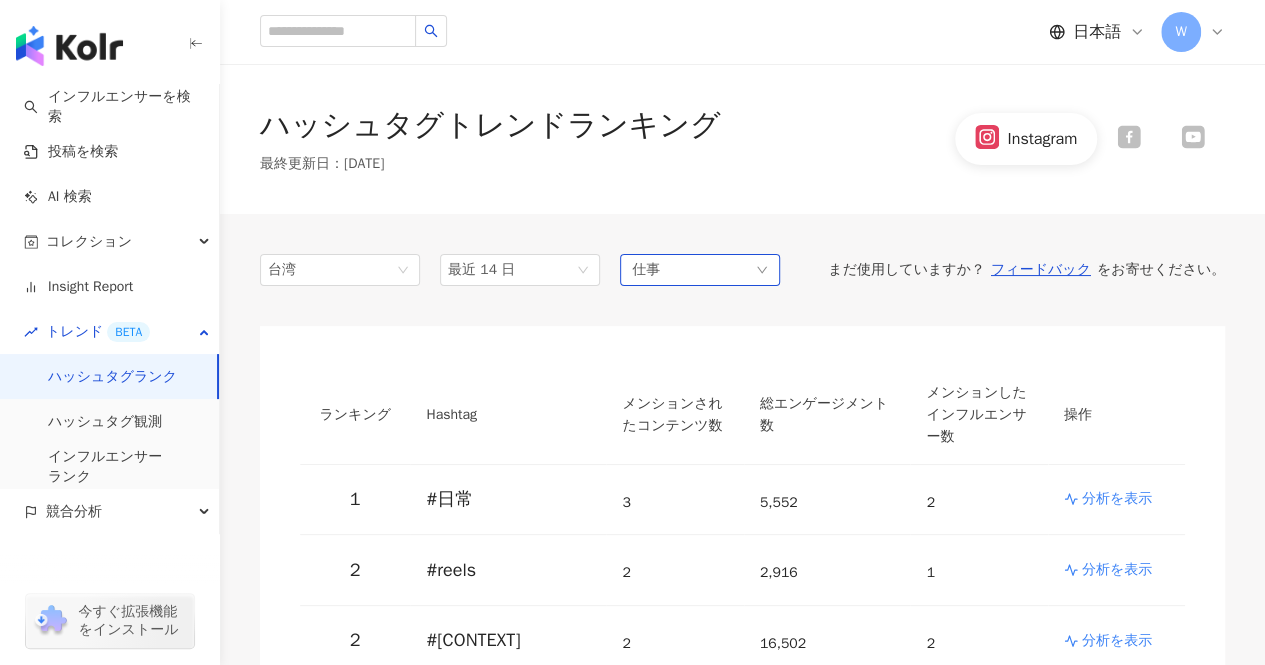 click on "仕事" at bounding box center (700, 270) 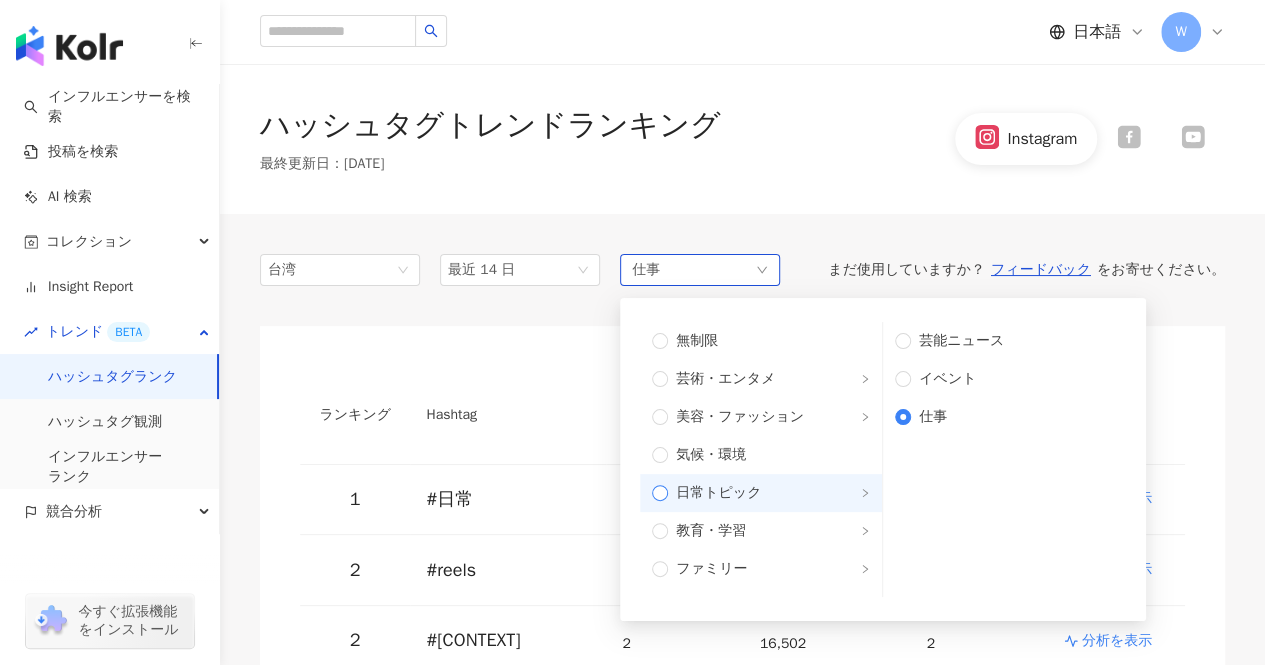 click on "日常トピック" at bounding box center (761, 493) 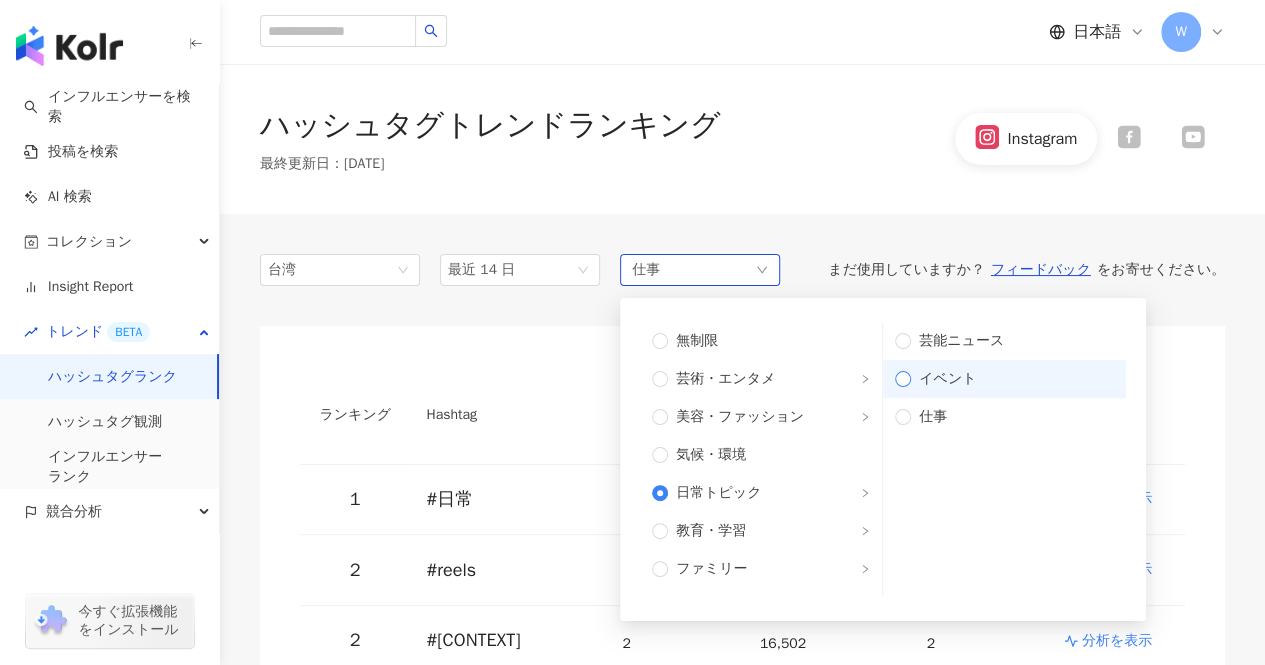 click on "イベント" at bounding box center (1004, 379) 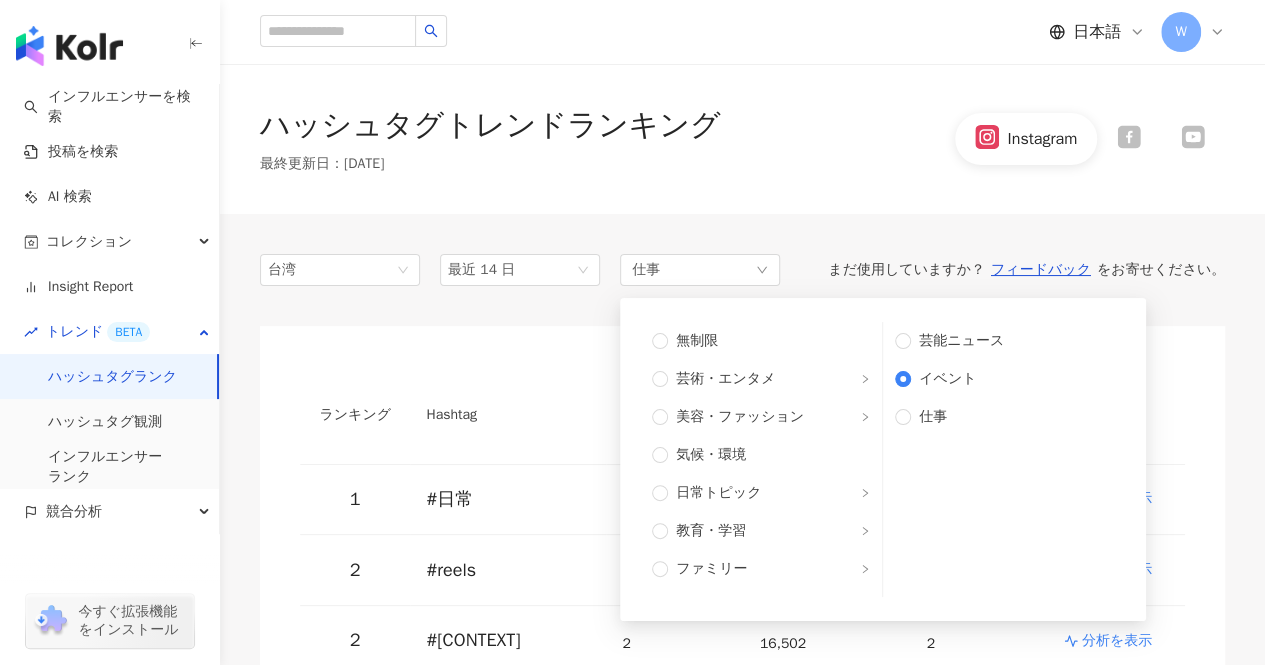 click on "台湾 最近 14 日 14d 1m 最近 14 日 最近1ヶ月 最近の3ヶ月 最近の6ヶ月 仕事 無制限 芸術・エンタメ 美容・ファッション 気候・環境 日常トピック 教育・学習 ファミリー ファイナンス グルメ 占い ゲーム 法律・社会 ライフスタイル エンタメ 医療・健康 ペット 撮影 恋愛 宗教 商品販売 スポーツ テクノロジー 車・バイク 旅行 成人 芸能ニュース イベント 仕事 まだ使用していますか？ フィードバック をお寄せください。" at bounding box center [742, 270] 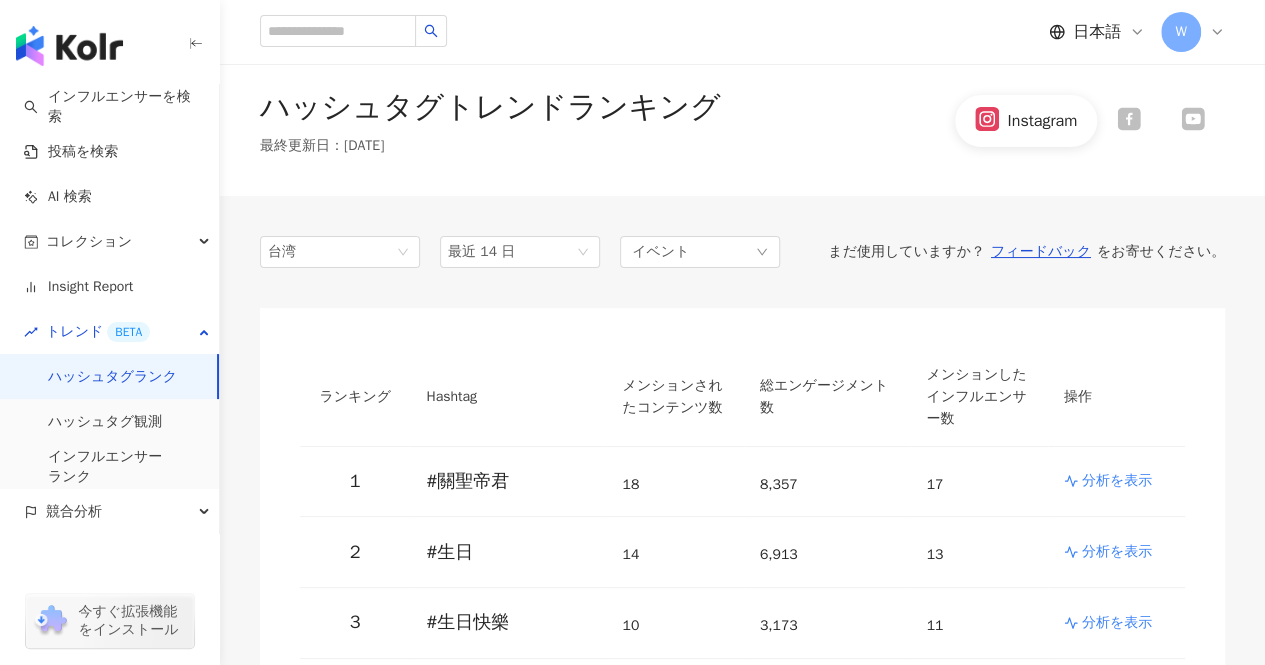 scroll, scrollTop: 0, scrollLeft: 0, axis: both 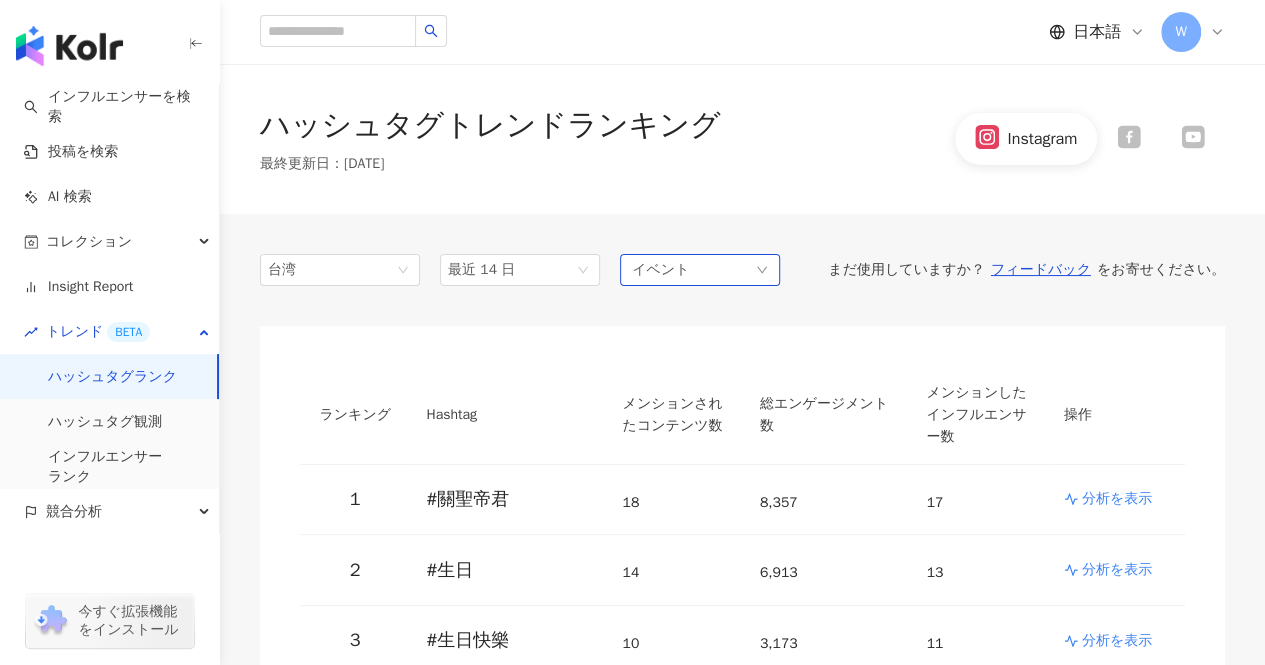 click on "イベント" at bounding box center (700, 270) 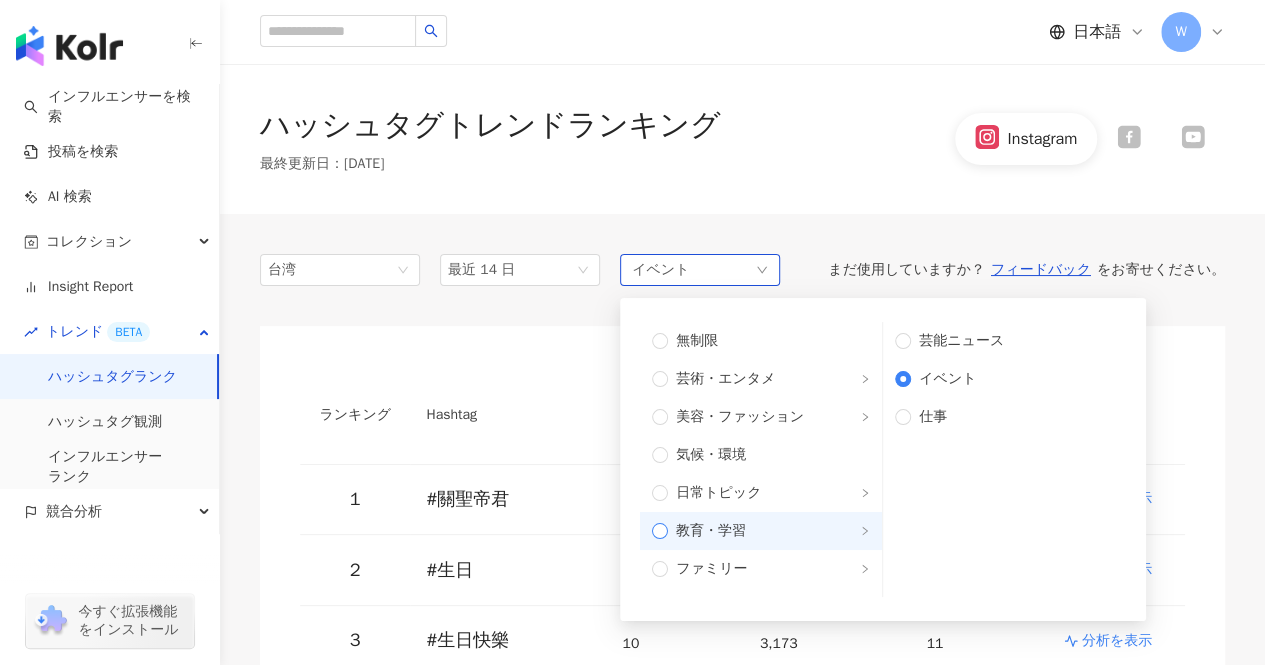 click on "教育・学習" at bounding box center [761, 531] 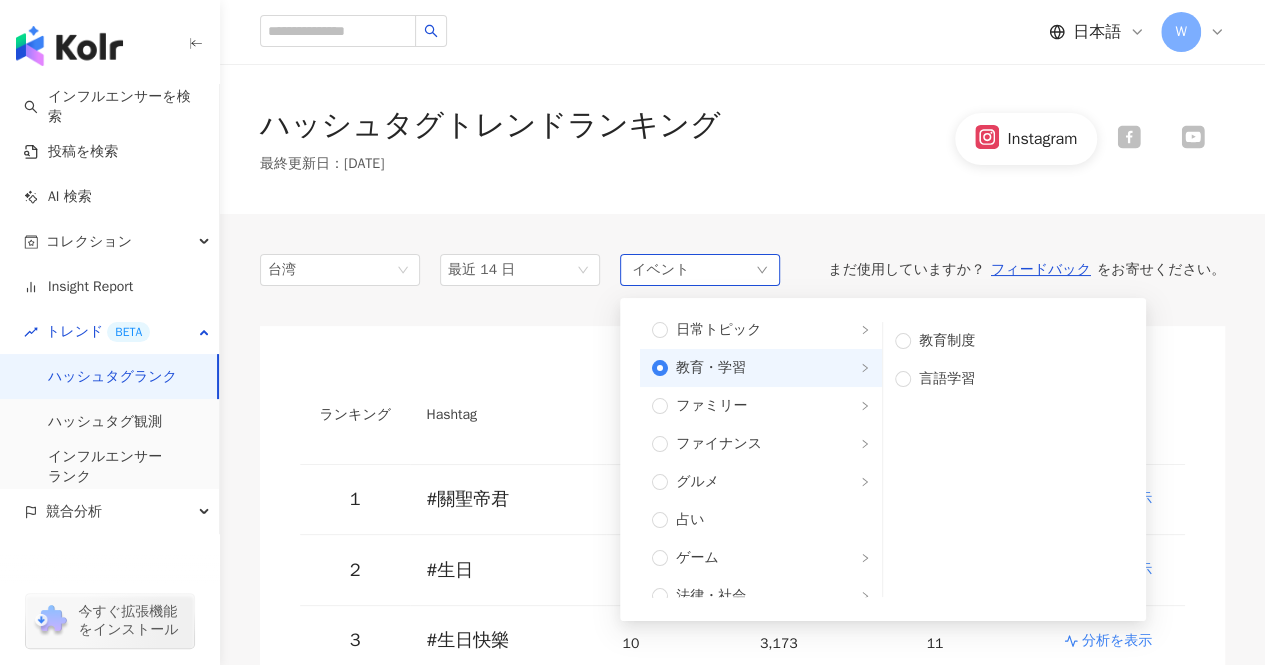 scroll, scrollTop: 165, scrollLeft: 0, axis: vertical 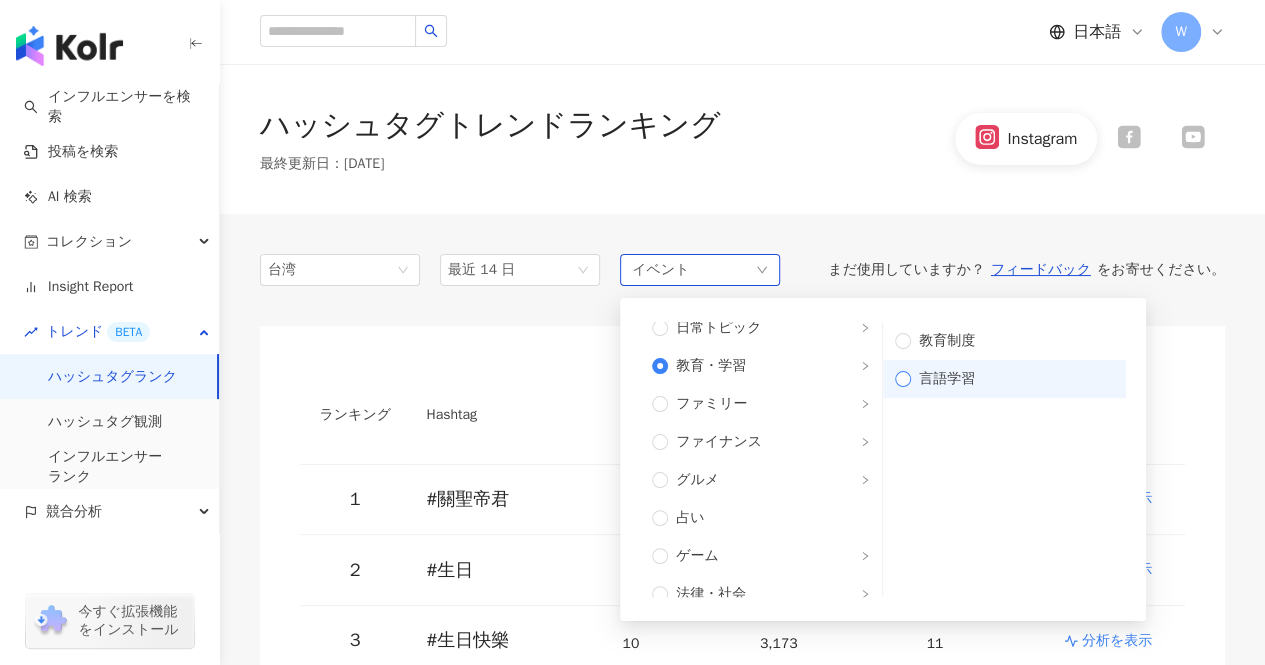 click on "言語学習" at bounding box center (1012, 379) 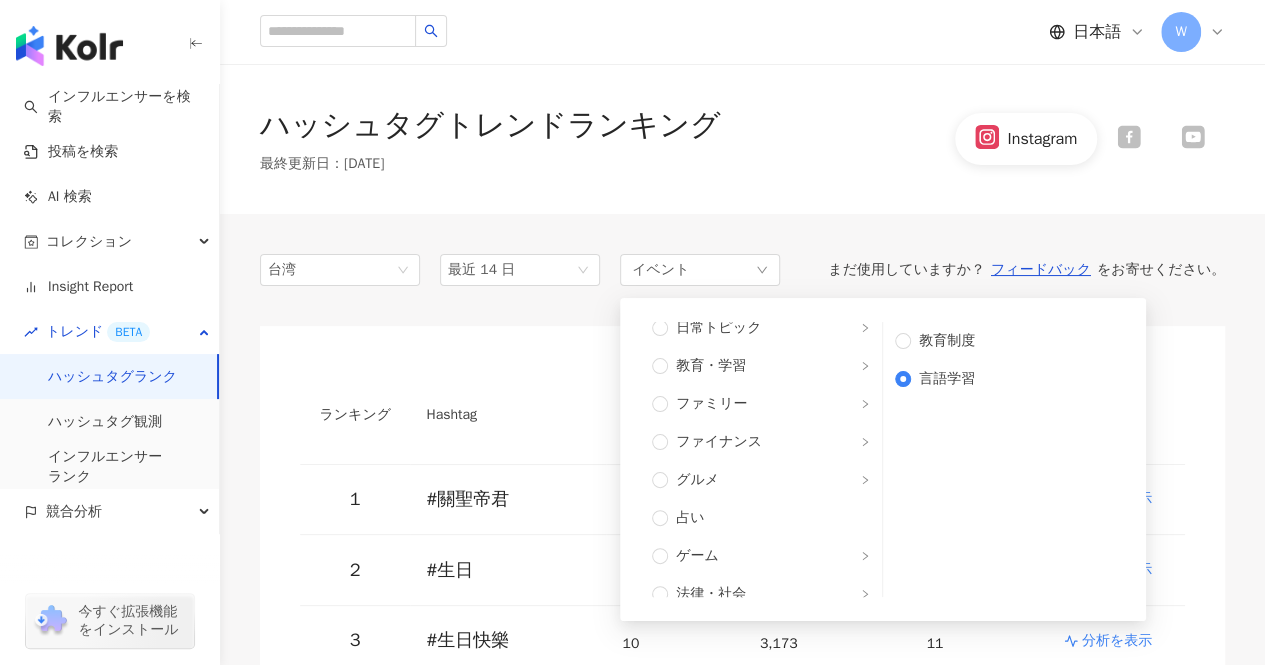 click on "台湾 最近 14 日 14d 1m 最近 14 日 最近1ヶ月 最近の3ヶ月 最近の6ヶ月 イベント 無制限 芸術・エンタメ 美容・ファッション 気候・環境 日常トピック 教育・学習 ファミリー ファイナンス グルメ 占い ゲーム 法律・社会 ライフスタイル エンタメ 医療・健康 ペット 撮影 恋愛 宗教 商品販売 スポーツ テクノロジー 車・バイク 旅行 成人 教育制度 言語学習 まだ使用していますか？ フィードバック をお寄せください。 ランキング Hashtag メンションされたコンテンツ数 総エンゲージメント数 メンションしたインフルエンサー数 操作             1 # 關聖帝君 18 8,357 17 分析を表示 2 # 生日 14 6,913 13 分析を表示 3 # 生日快樂 10 3,173 11 分析を表示 4 # 關聖帝君聖誕千秋 9 824 9 分析を表示 4 # 聖誕千秋 9 2,559 6 分析を表示 6 # happybirthday 7 1,284 7 分析を表示 6 # 大溪普濟堂 7 6" at bounding box center (742, 1012) 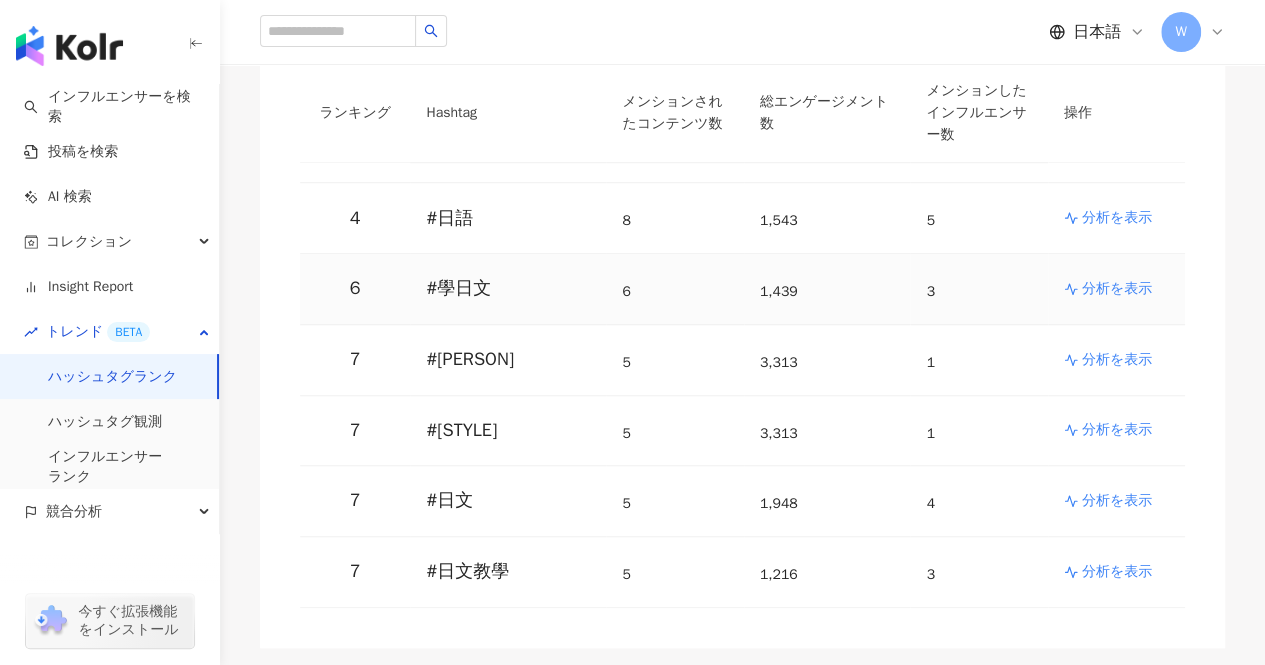 scroll, scrollTop: 563, scrollLeft: 0, axis: vertical 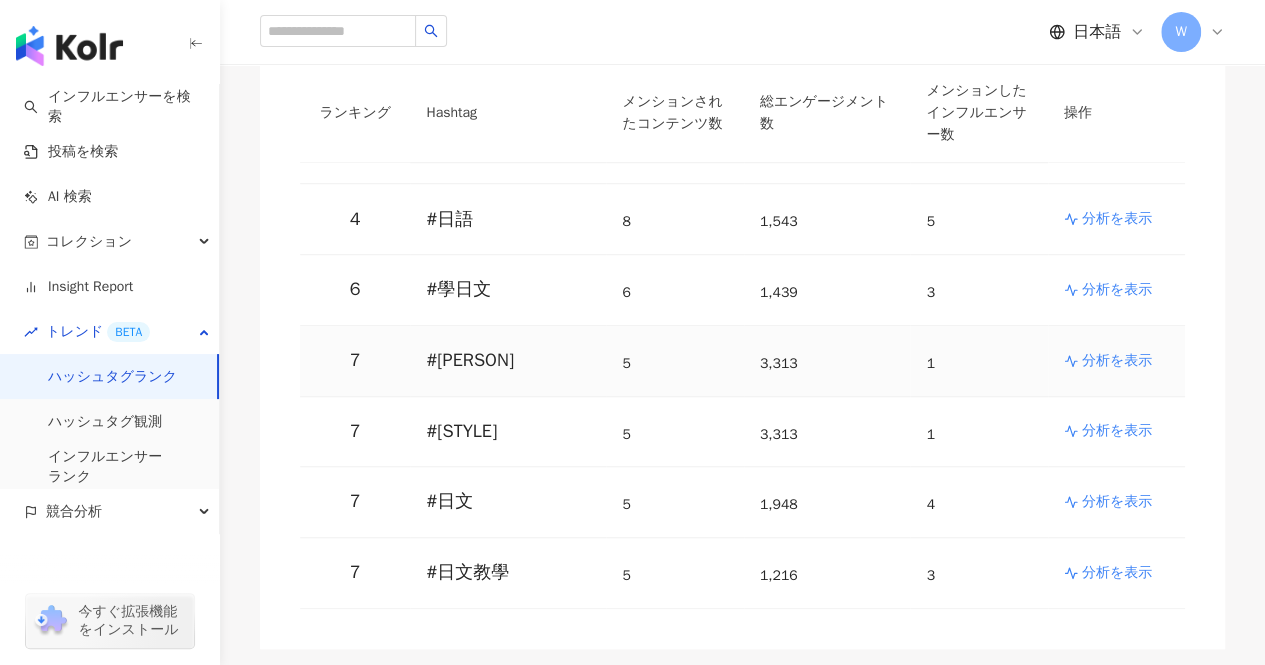 drag, startPoint x: 567, startPoint y: 341, endPoint x: 426, endPoint y: 328, distance: 141.59802 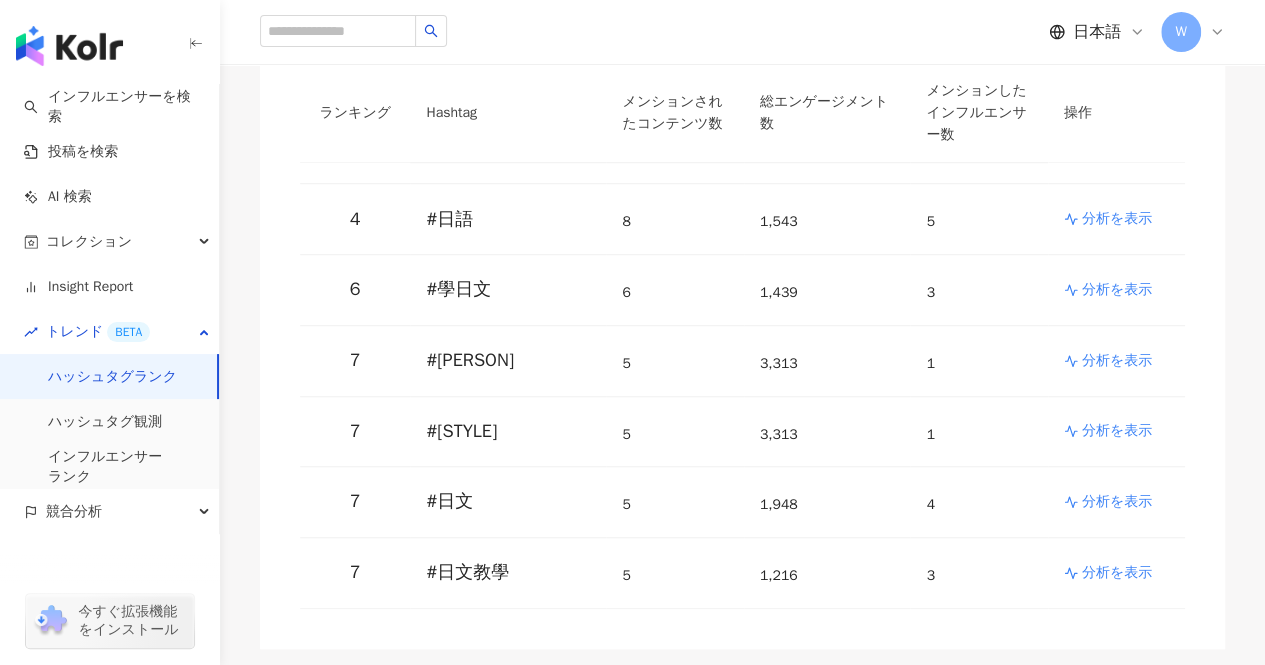 click on "Hashtag" at bounding box center (508, 113) 